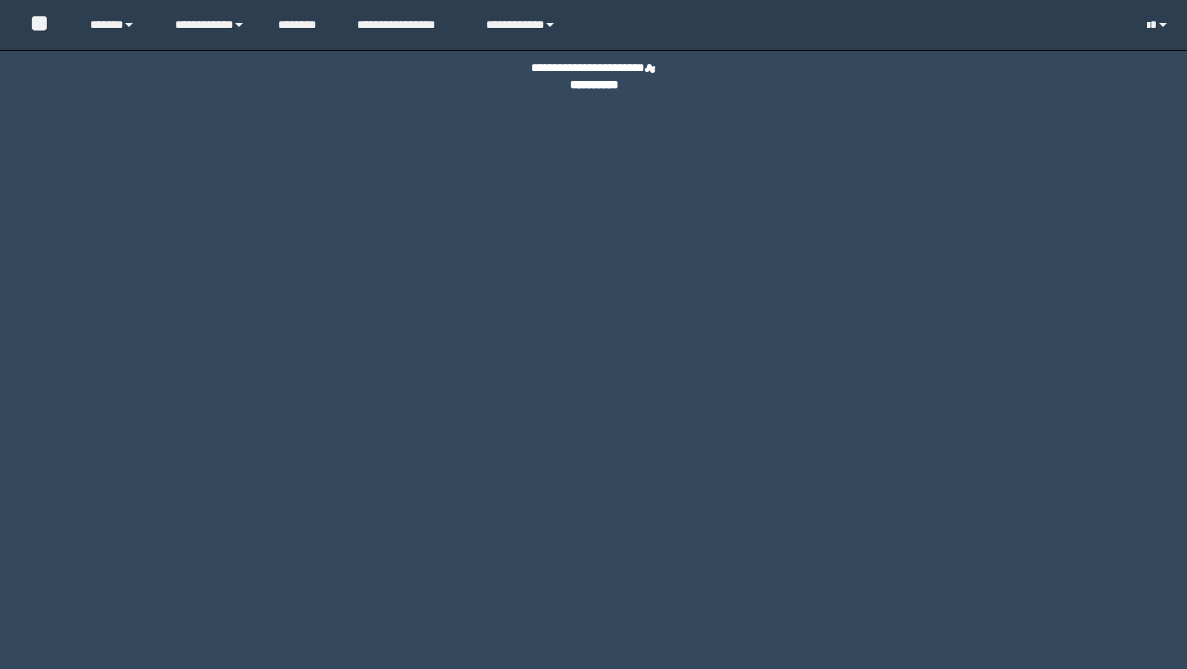 scroll, scrollTop: 0, scrollLeft: 0, axis: both 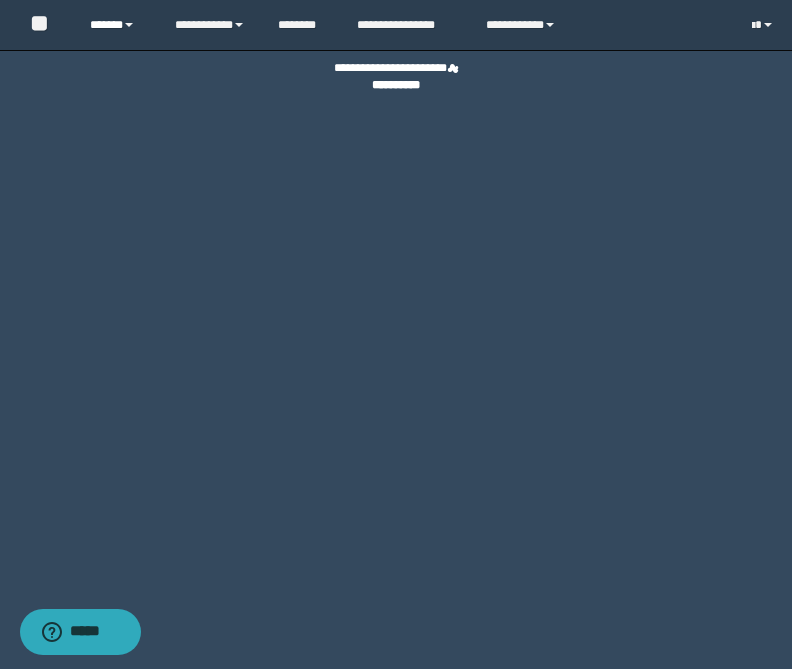 click on "******" at bounding box center [117, 25] 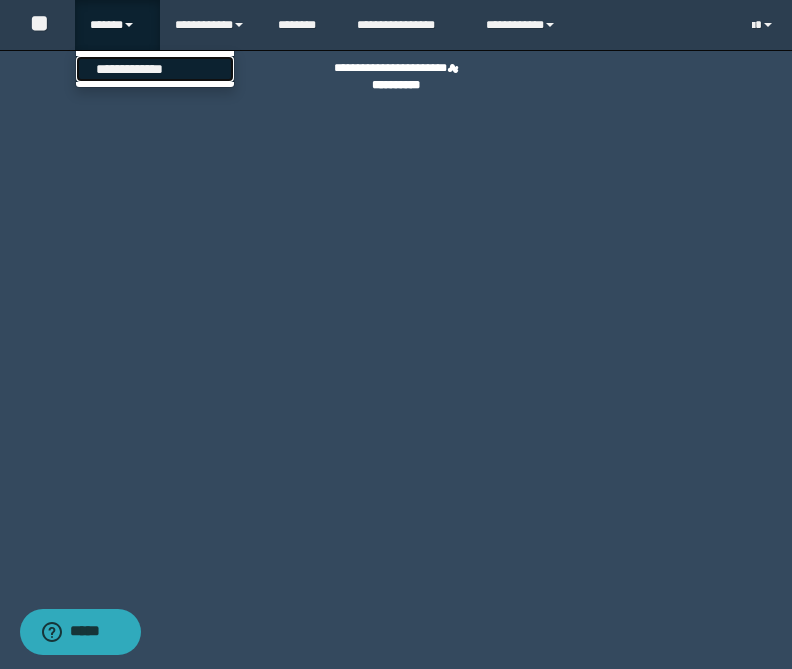 click on "**********" at bounding box center [155, 69] 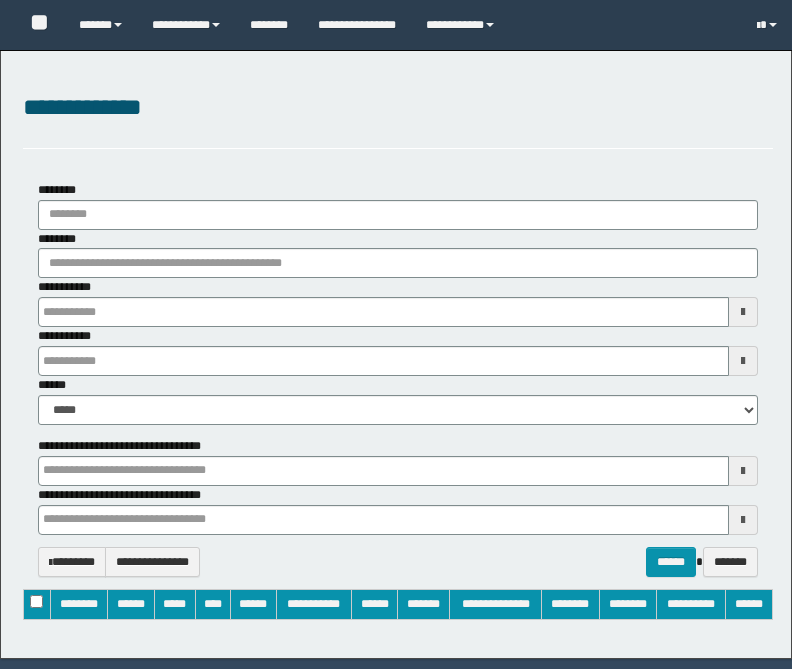 type on "**********" 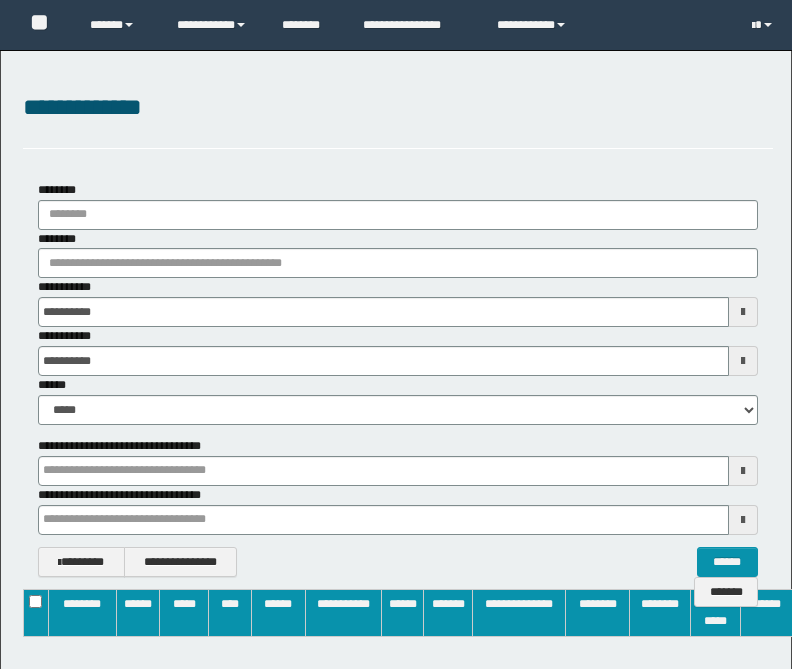 scroll, scrollTop: 0, scrollLeft: 0, axis: both 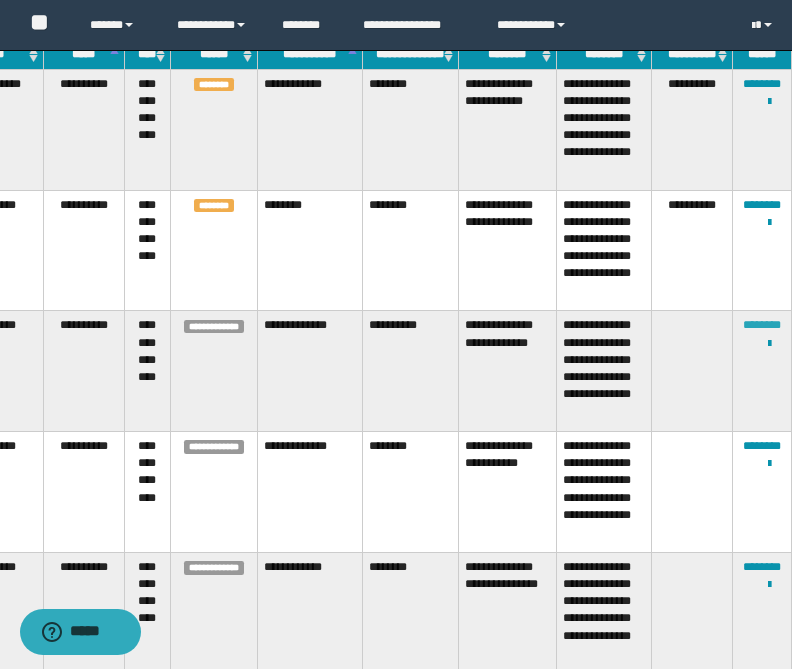 click on "********" at bounding box center [762, 325] 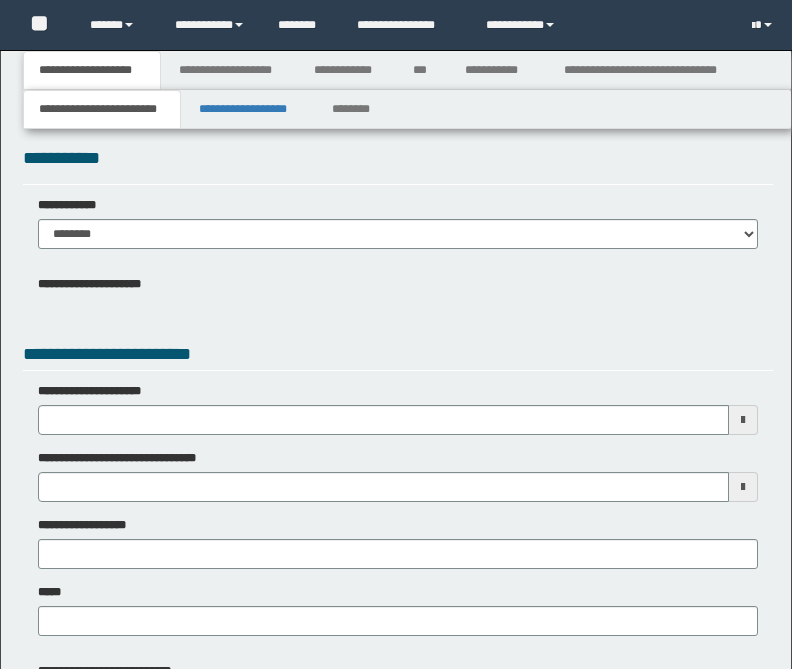 scroll, scrollTop: 0, scrollLeft: 0, axis: both 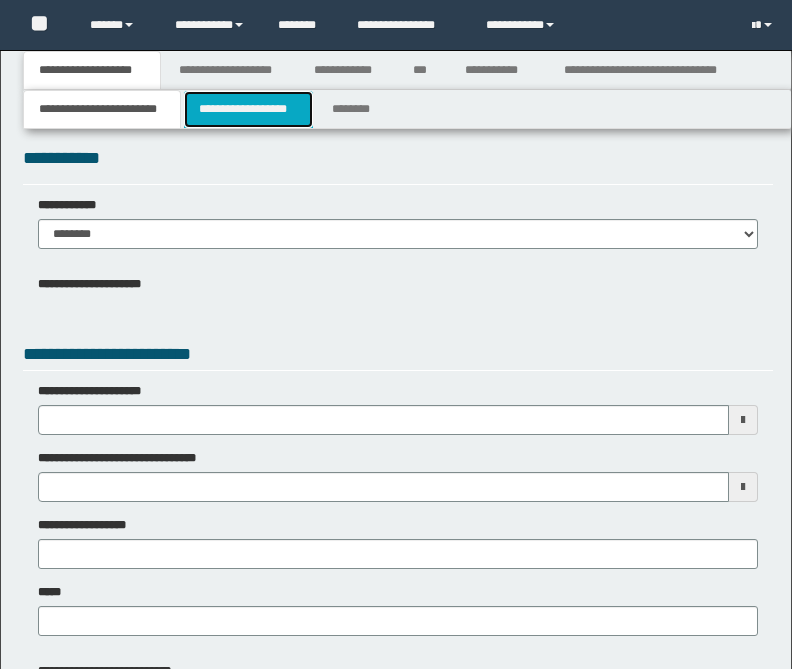 click on "**********" at bounding box center (248, 109) 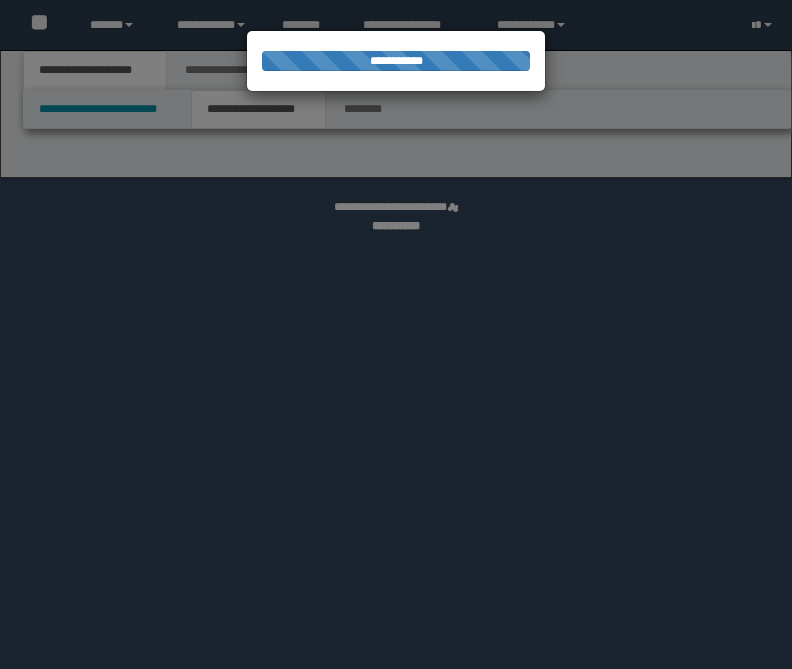 scroll, scrollTop: 0, scrollLeft: 0, axis: both 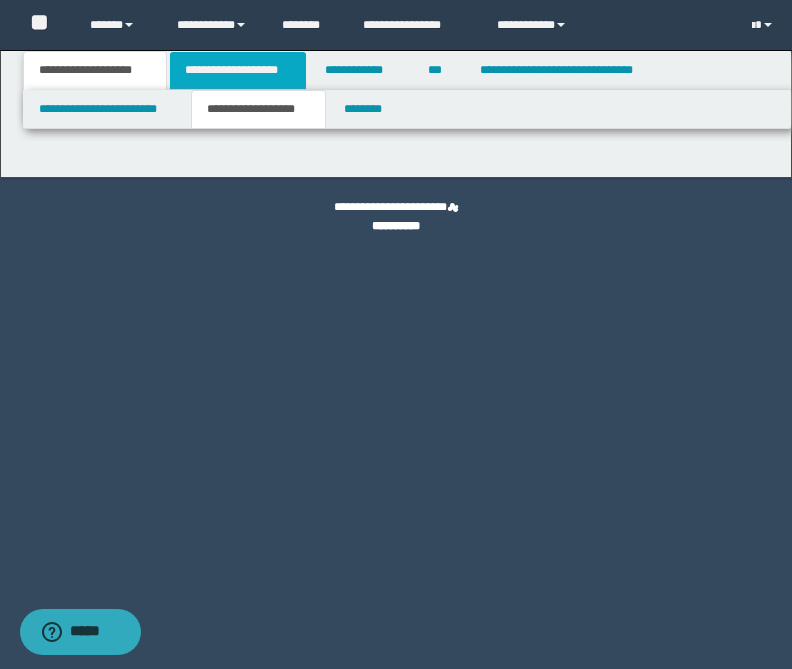 click on "**********" at bounding box center [238, 70] 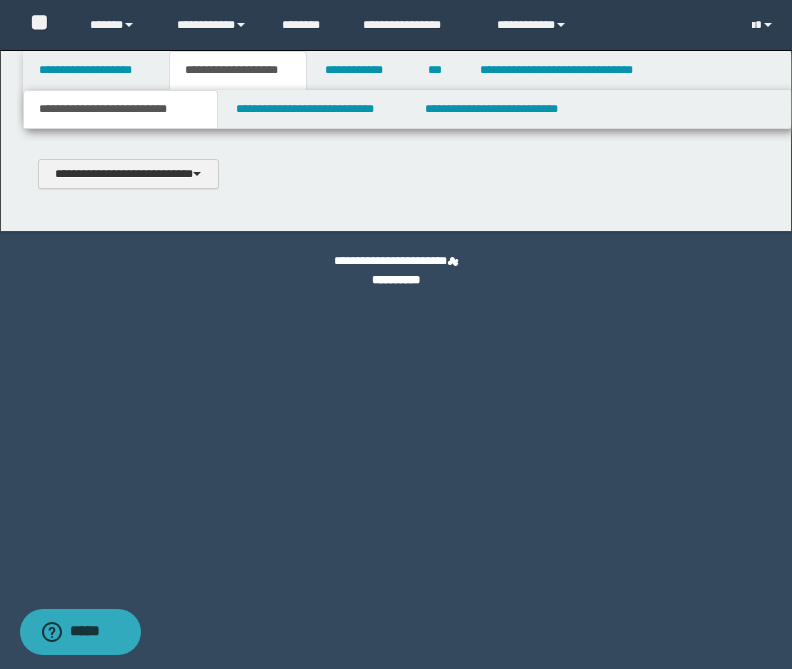 type 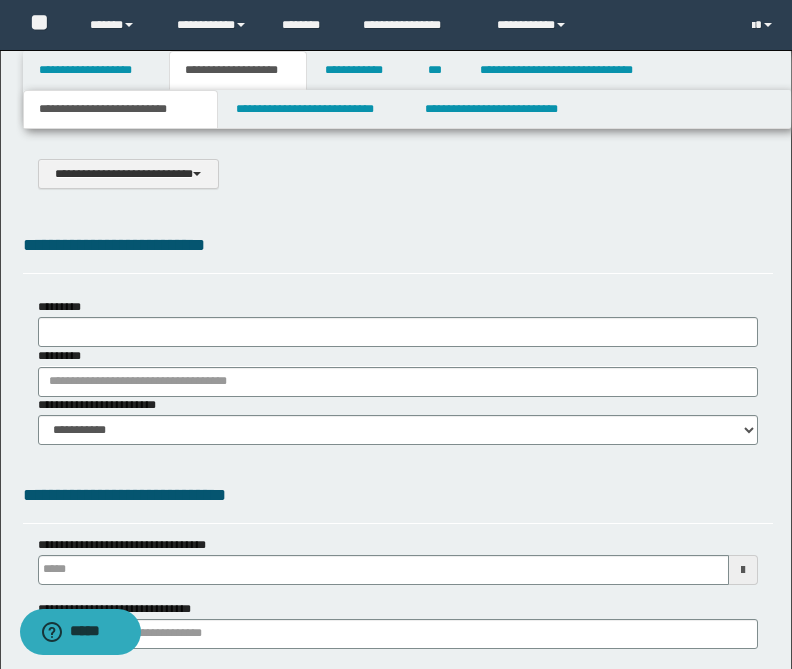 select on "*" 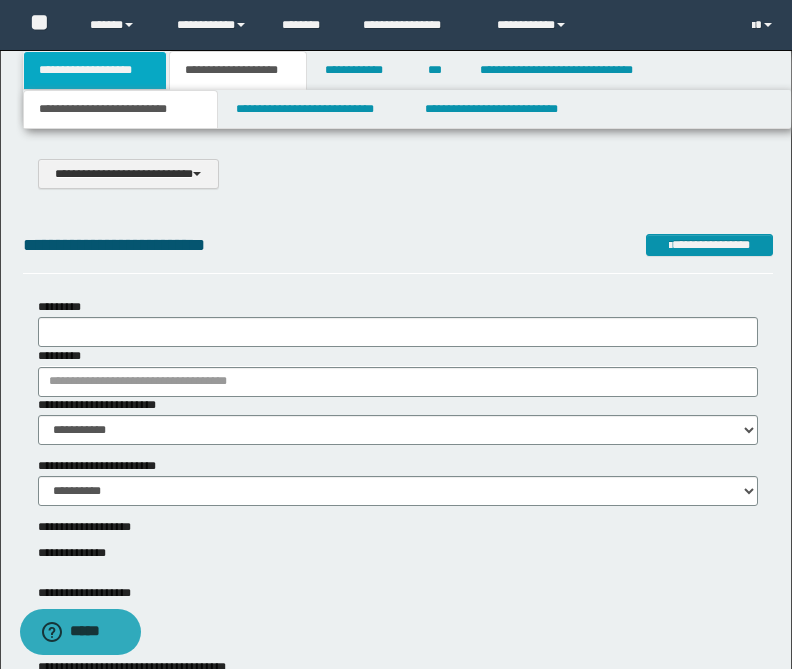click on "**********" at bounding box center [95, 70] 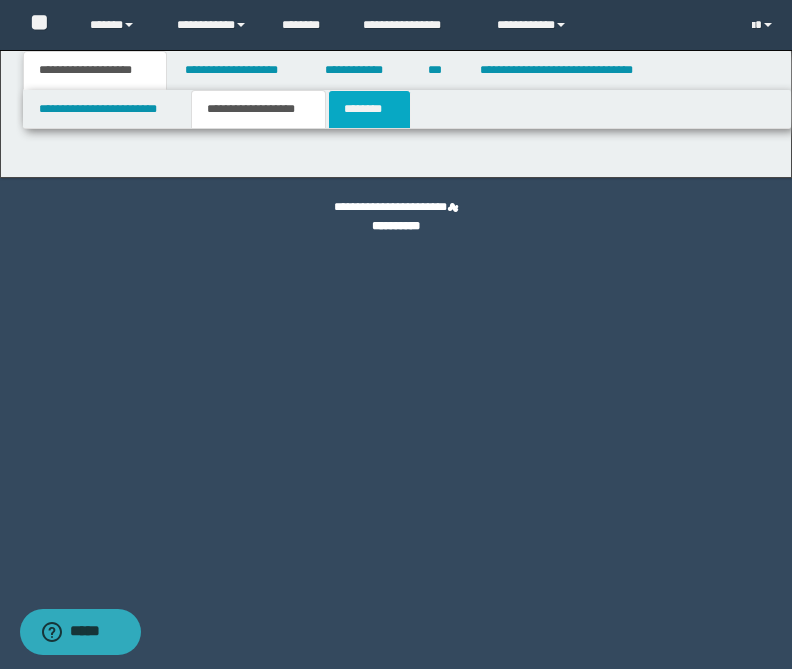 click on "********" at bounding box center (369, 109) 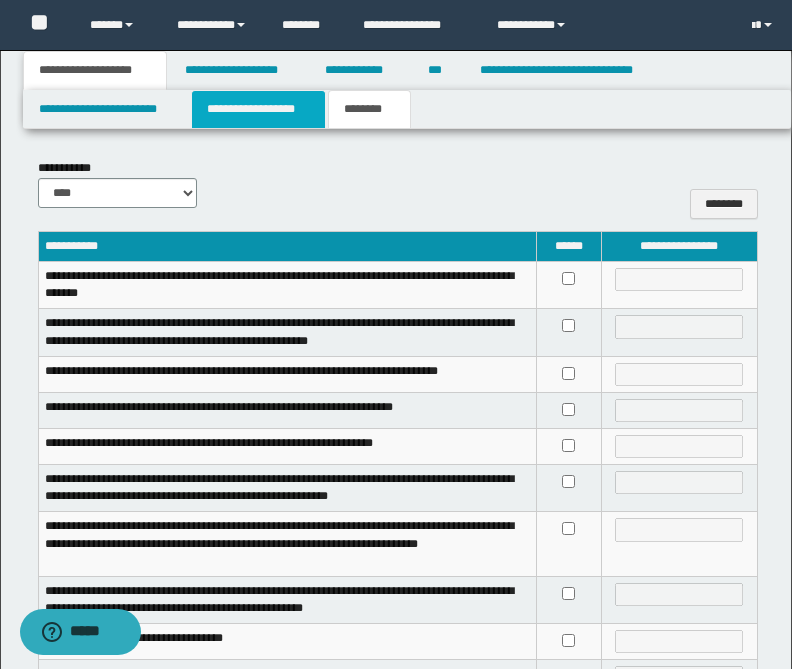 click on "**********" at bounding box center (258, 109) 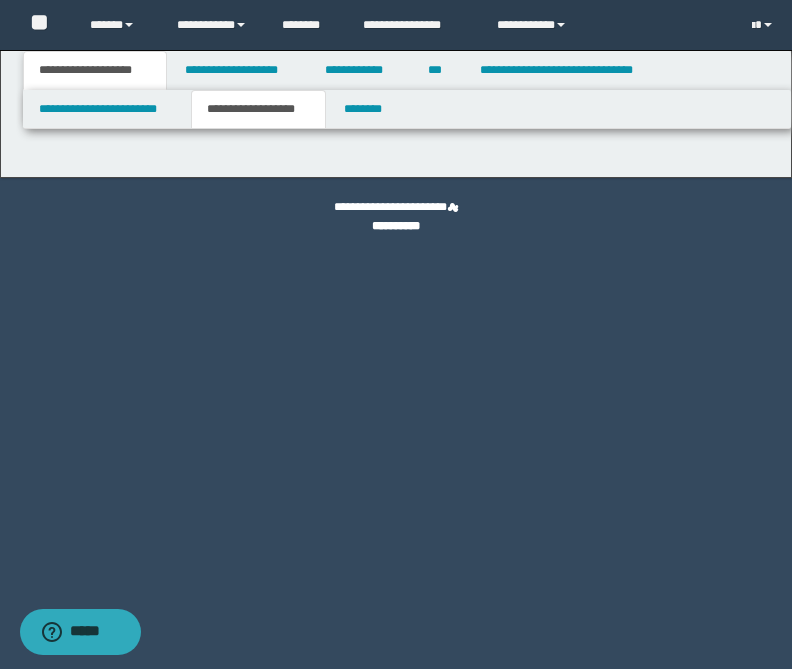 type on "**********" 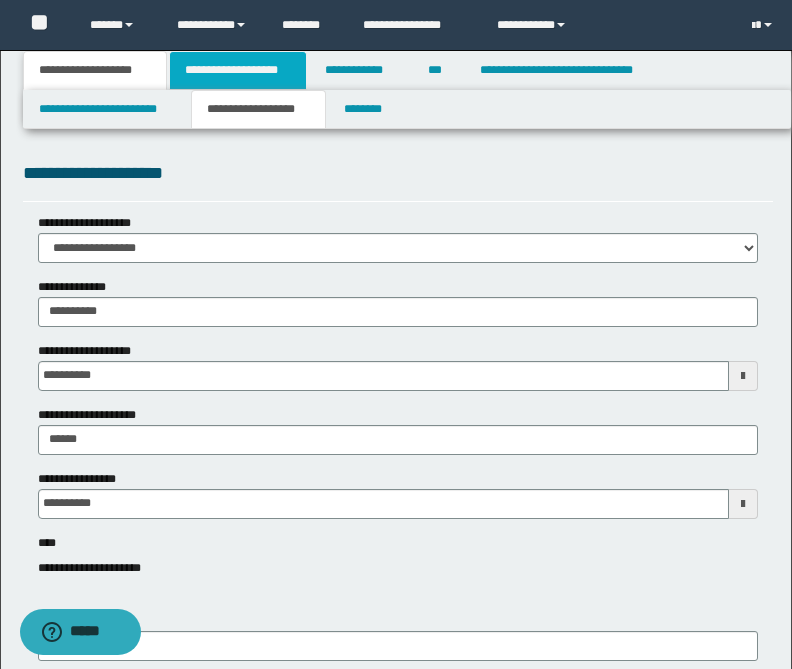 click on "**********" at bounding box center (238, 70) 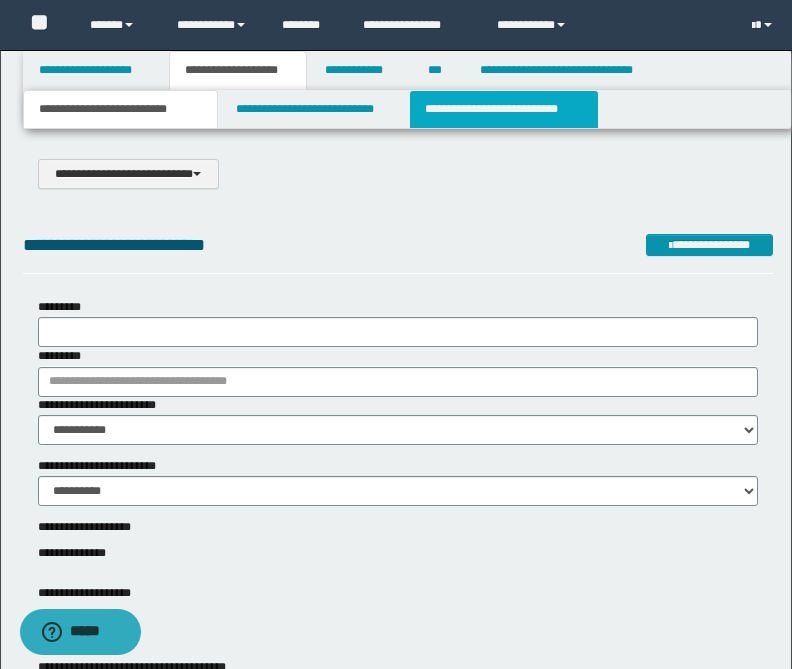 click on "**********" at bounding box center [504, 109] 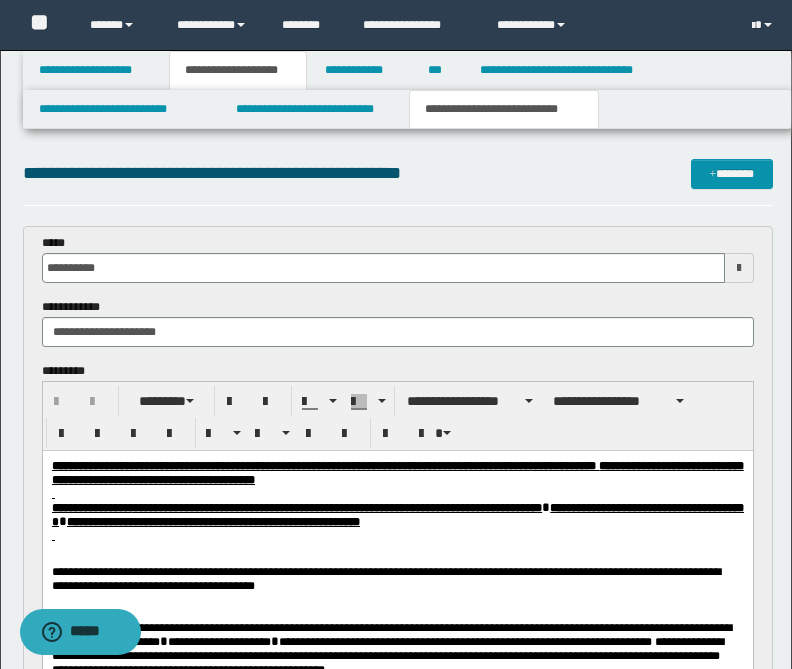 scroll, scrollTop: 0, scrollLeft: 0, axis: both 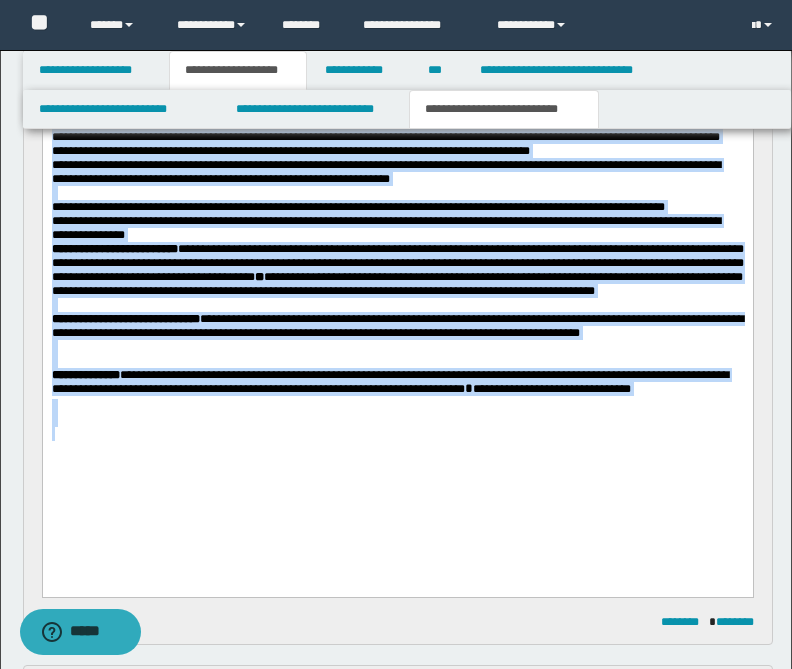 drag, startPoint x: 50, startPoint y: -130, endPoint x: 295, endPoint y: 540, distance: 713.3898 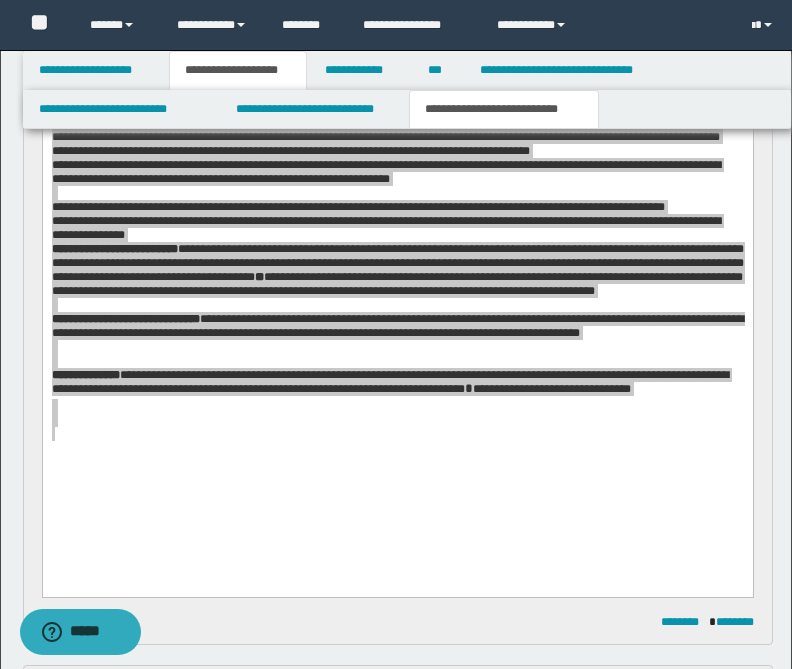 type 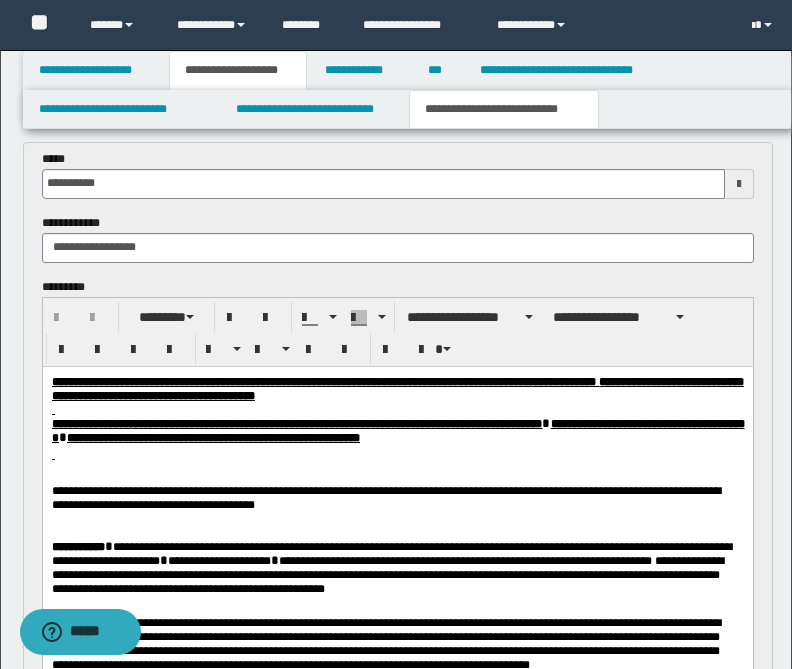 scroll, scrollTop: 1355, scrollLeft: 0, axis: vertical 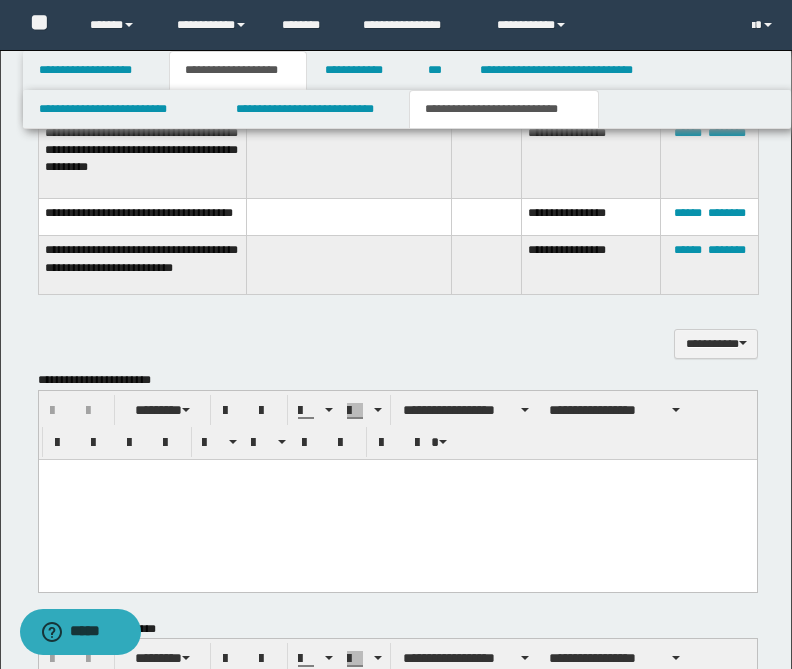 drag, startPoint x: 53, startPoint y: -827, endPoint x: 299, endPoint y: 290, distance: 1143.768 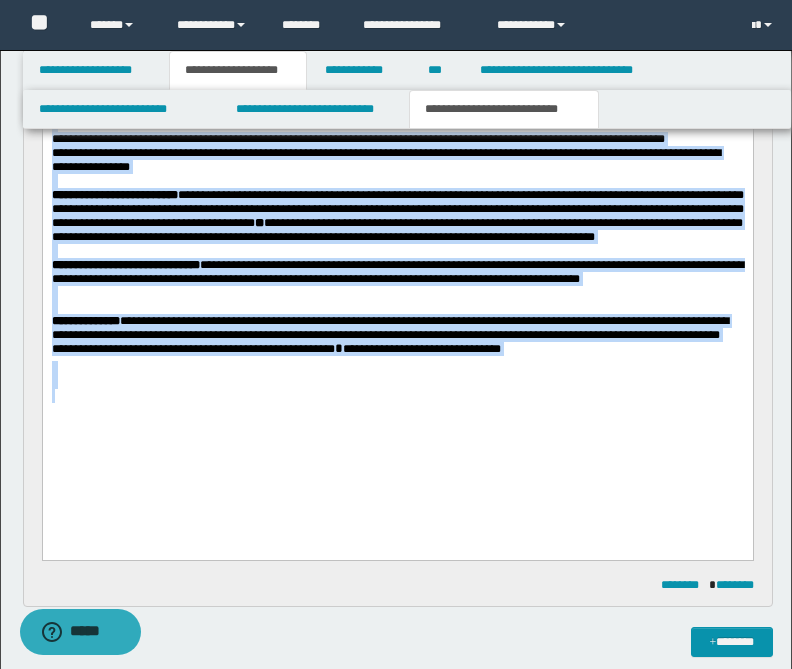 paste 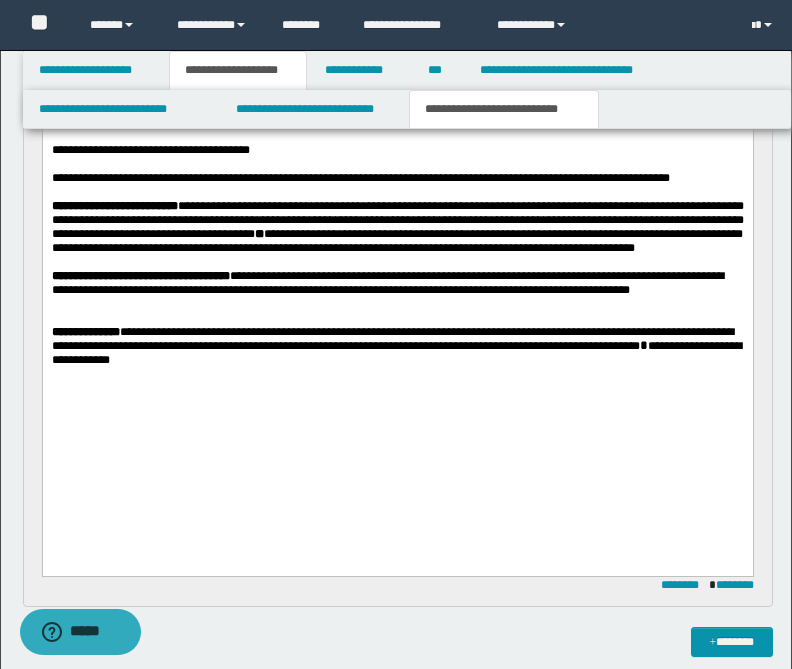 scroll, scrollTop: 1505, scrollLeft: 0, axis: vertical 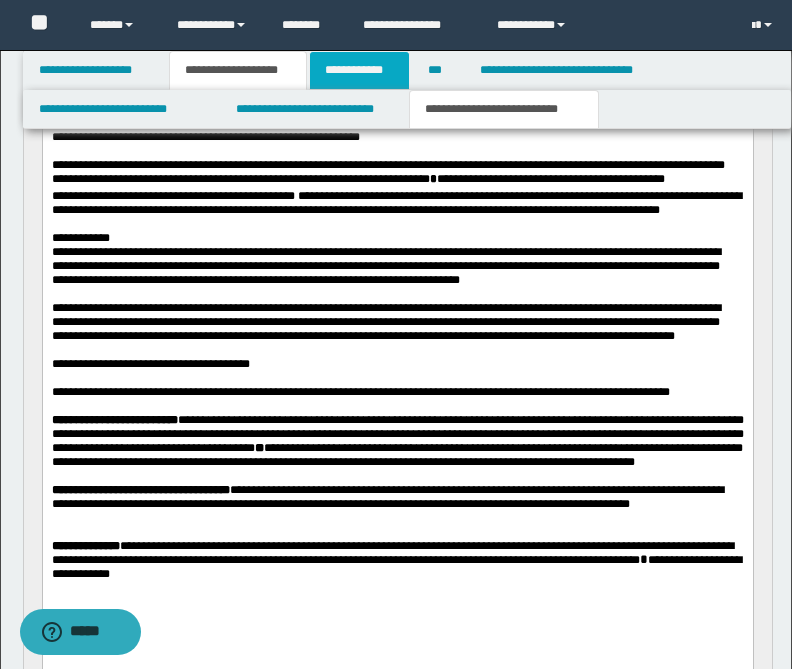 click on "**********" at bounding box center [359, 70] 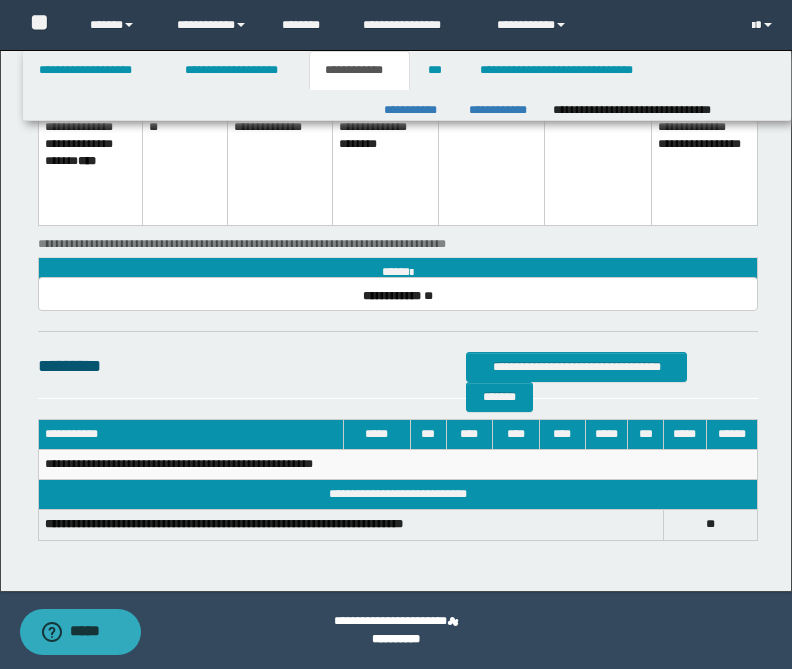 scroll, scrollTop: 0, scrollLeft: 0, axis: both 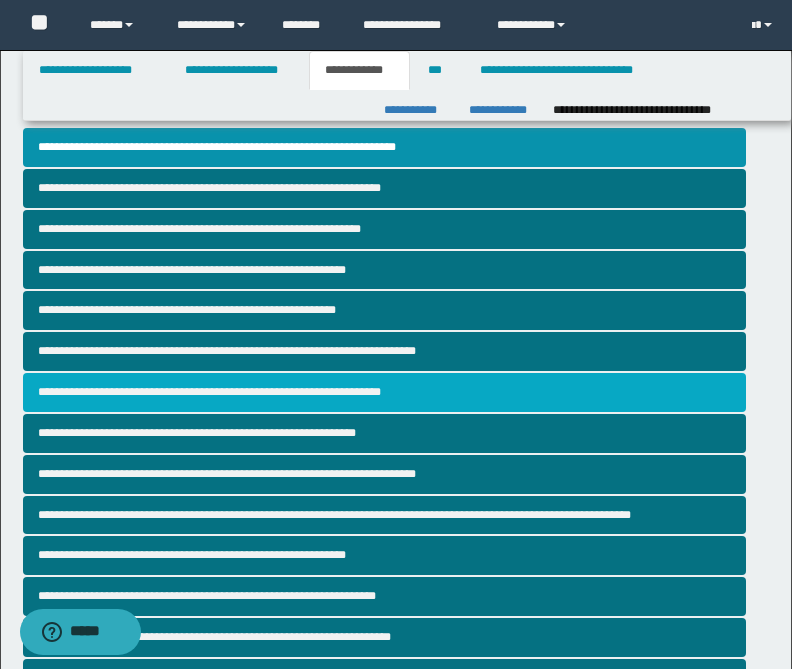 click on "**********" at bounding box center (384, 392) 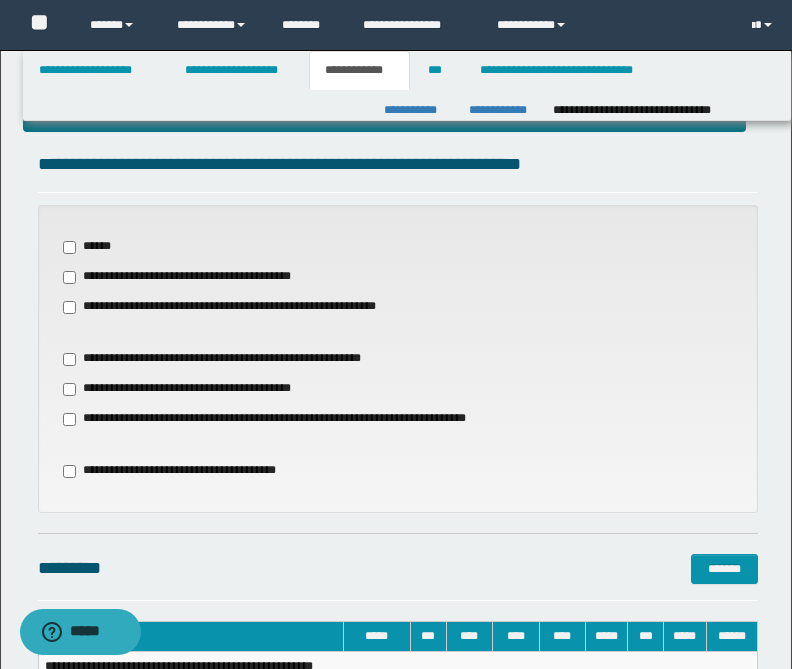 scroll, scrollTop: 588, scrollLeft: 0, axis: vertical 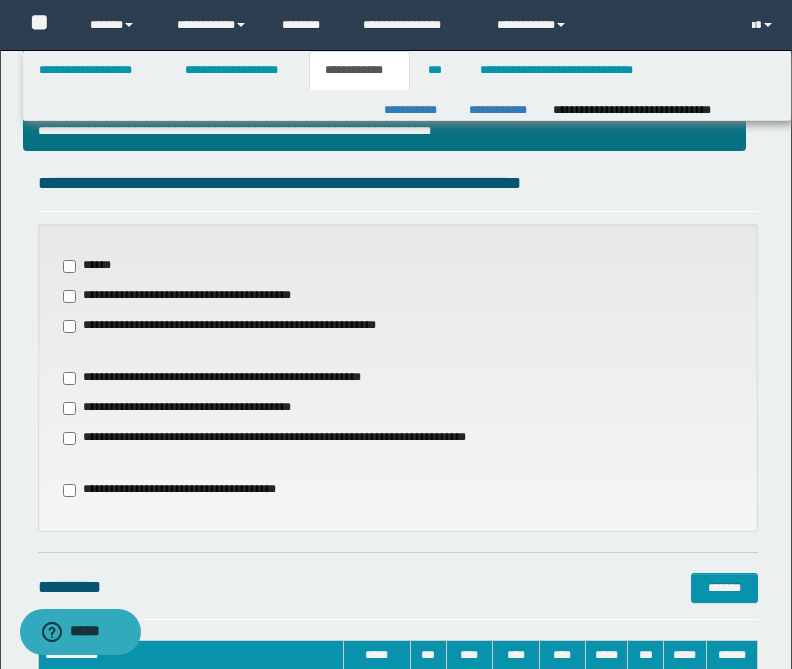 click on "**********" at bounding box center (244, 326) 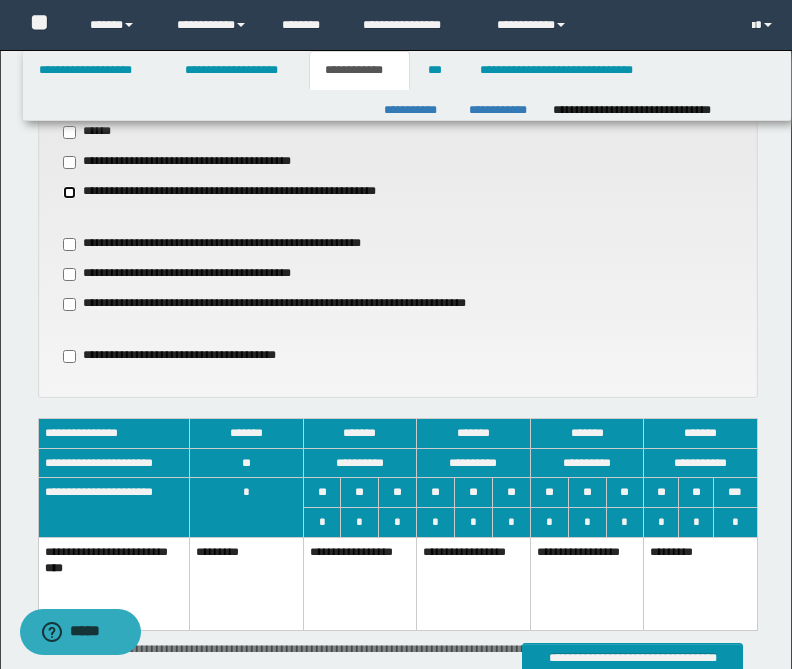 scroll, scrollTop: 963, scrollLeft: 0, axis: vertical 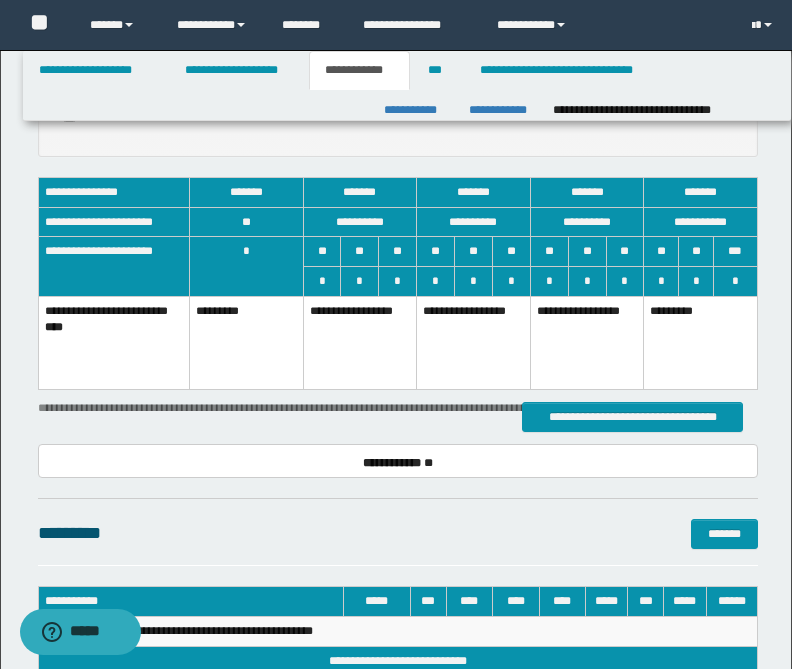 click on "**********" at bounding box center [474, 342] 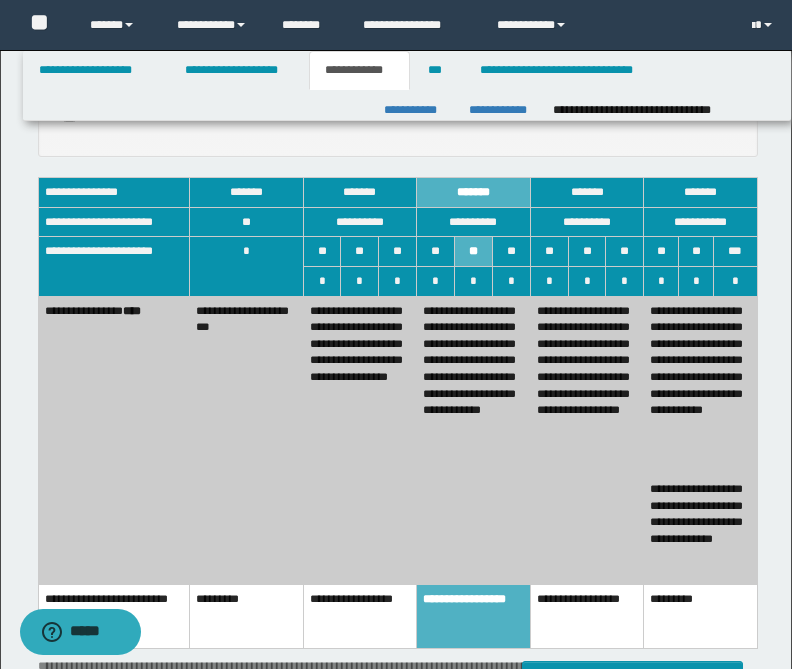 click on "**********" at bounding box center (701, 385) 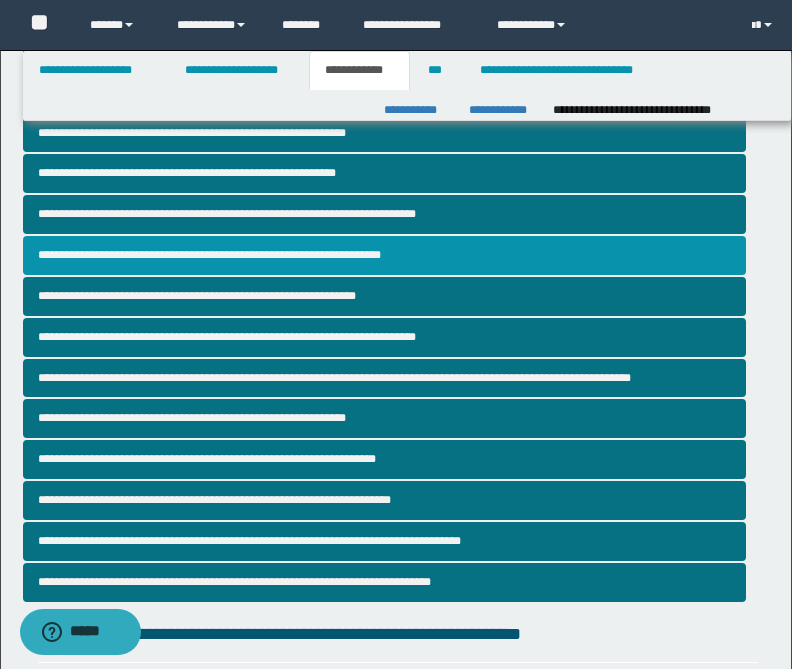 scroll, scrollTop: 183, scrollLeft: 0, axis: vertical 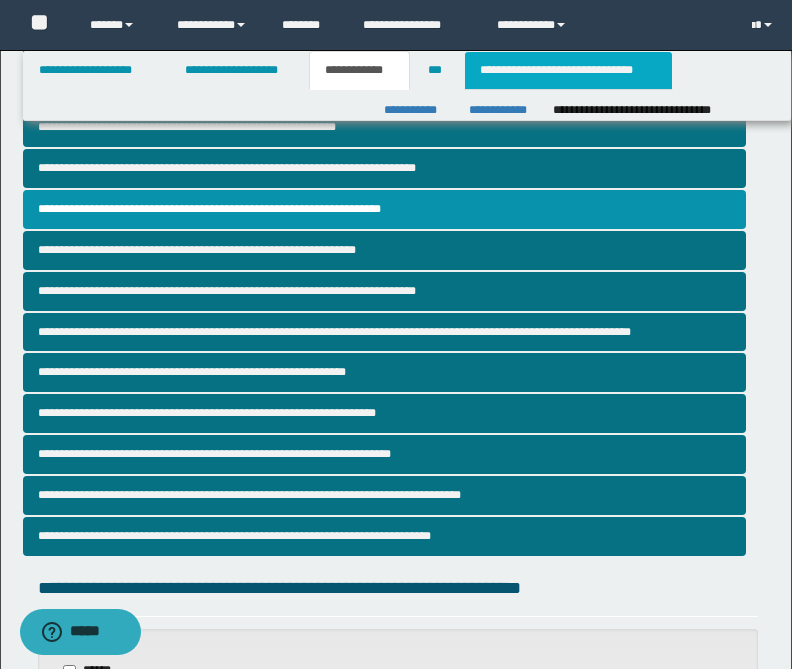 click on "**********" at bounding box center [568, 70] 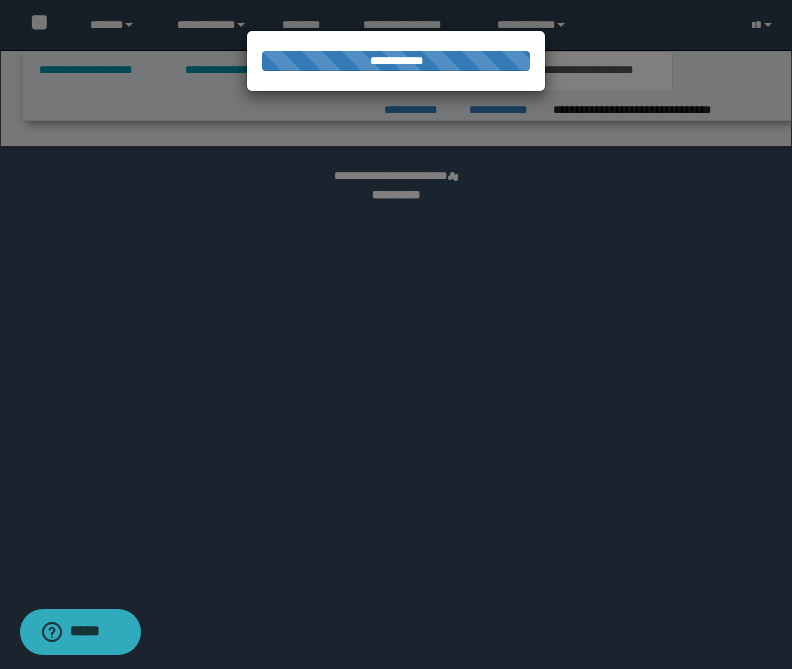 select on "*" 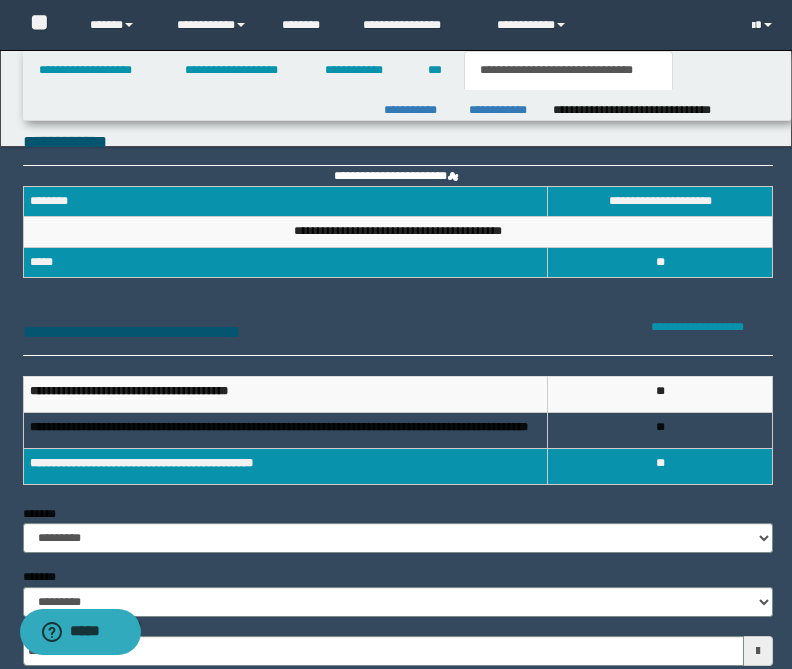 scroll, scrollTop: 0, scrollLeft: 0, axis: both 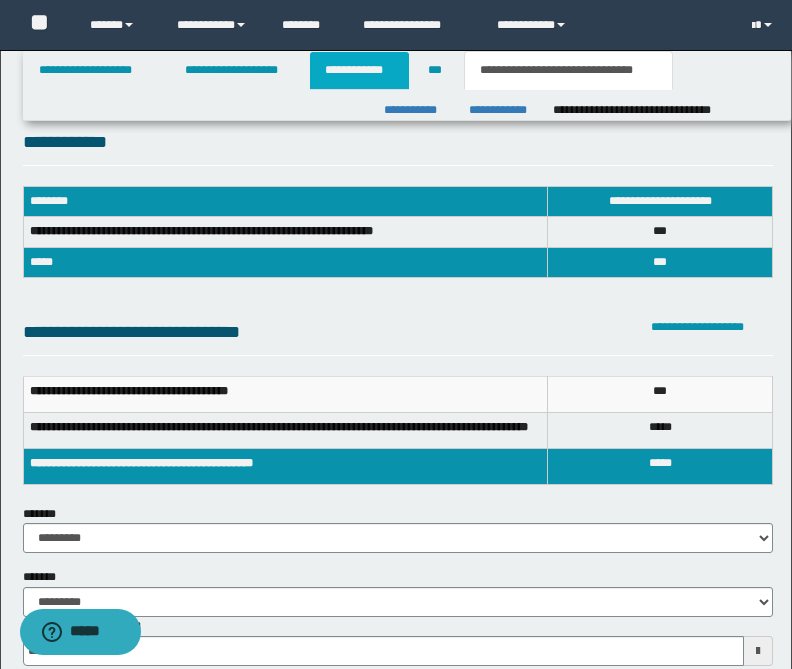 click on "**********" at bounding box center (359, 70) 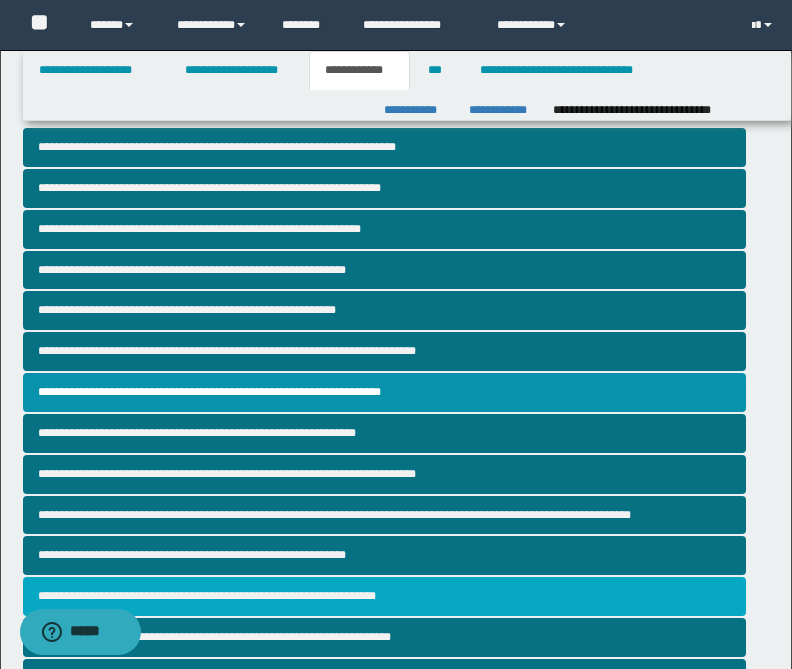 click on "**********" at bounding box center [384, 596] 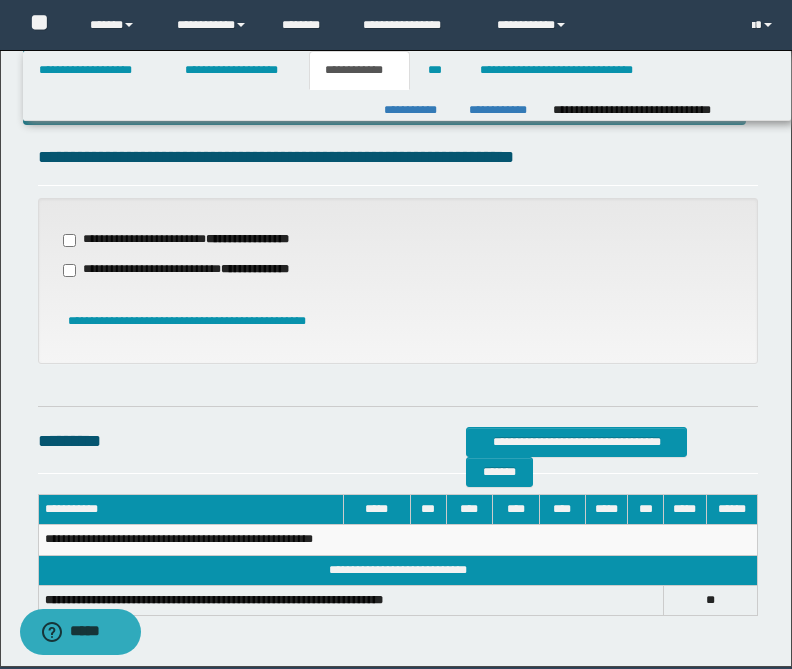 scroll, scrollTop: 635, scrollLeft: 0, axis: vertical 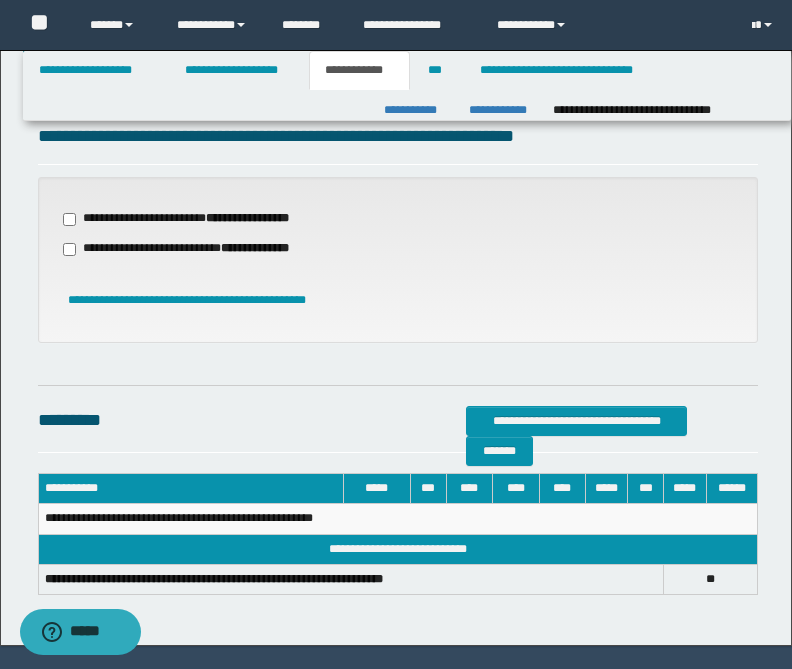 click on "**********" at bounding box center (198, 219) 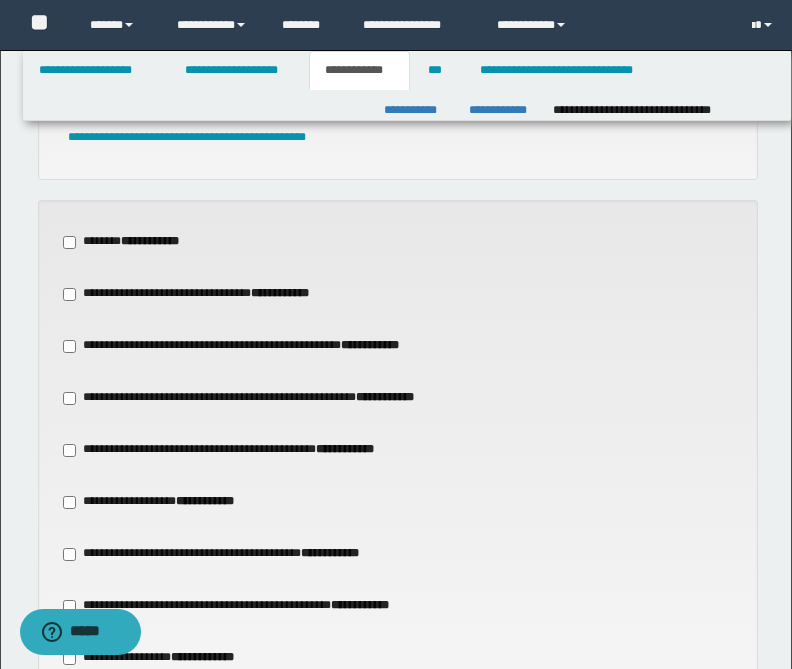 scroll, scrollTop: 832, scrollLeft: 0, axis: vertical 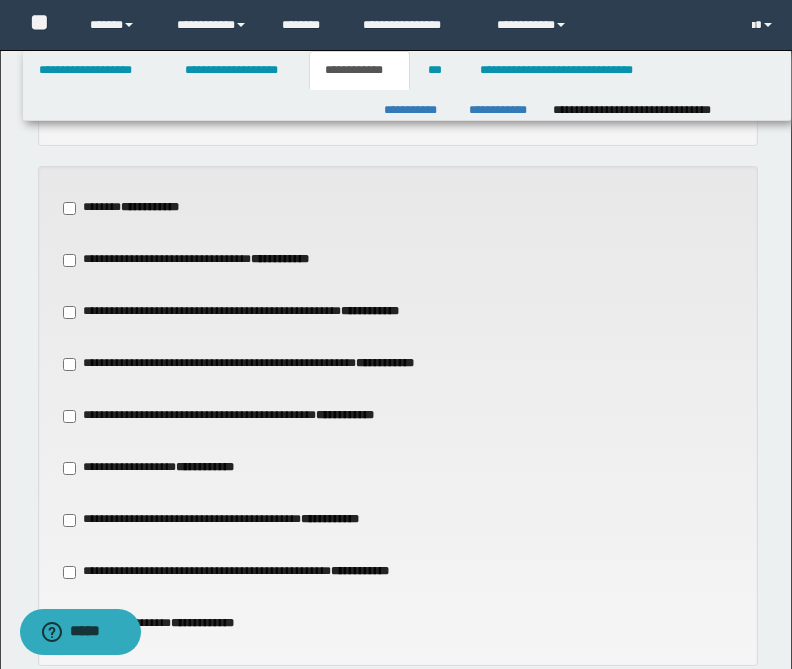 click on "**********" at bounding box center [257, 312] 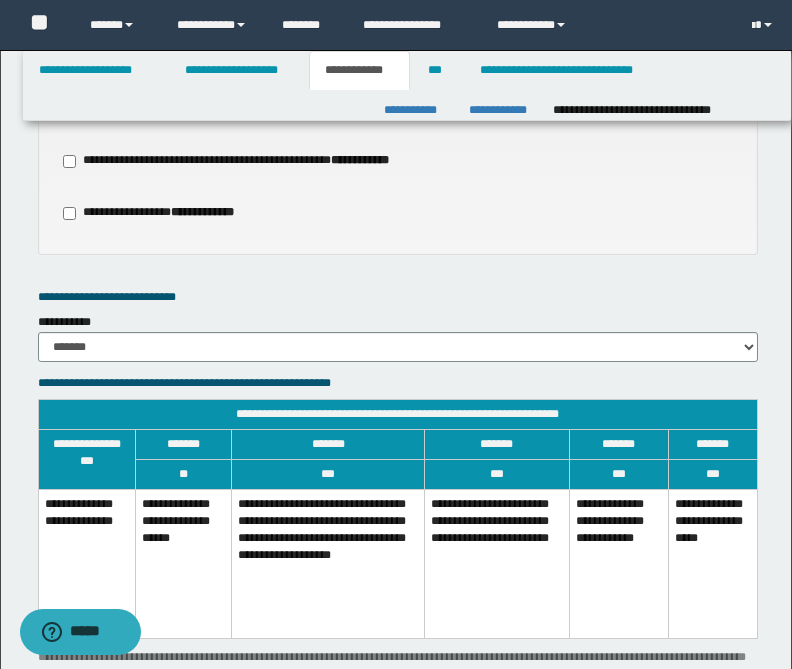 scroll, scrollTop: 1291, scrollLeft: 0, axis: vertical 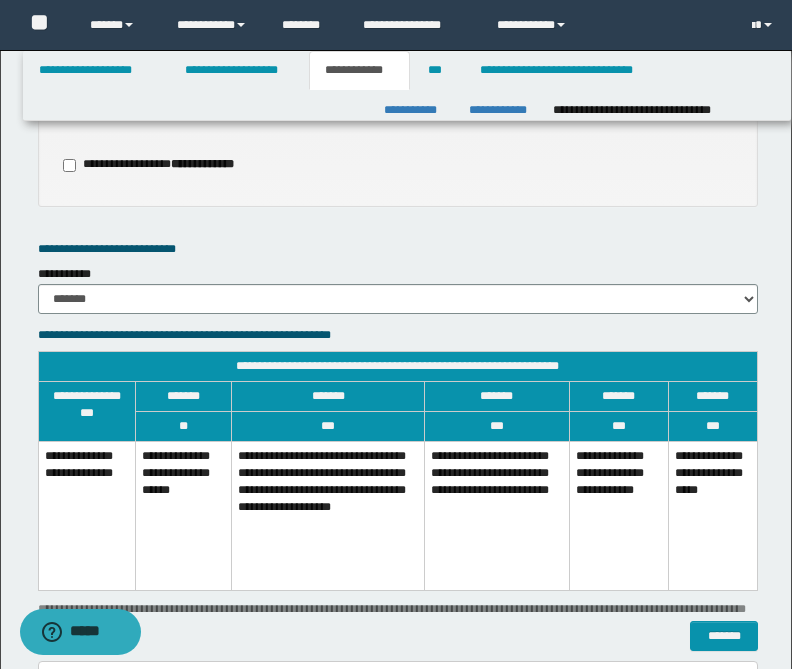 click on "**********" at bounding box center (327, 516) 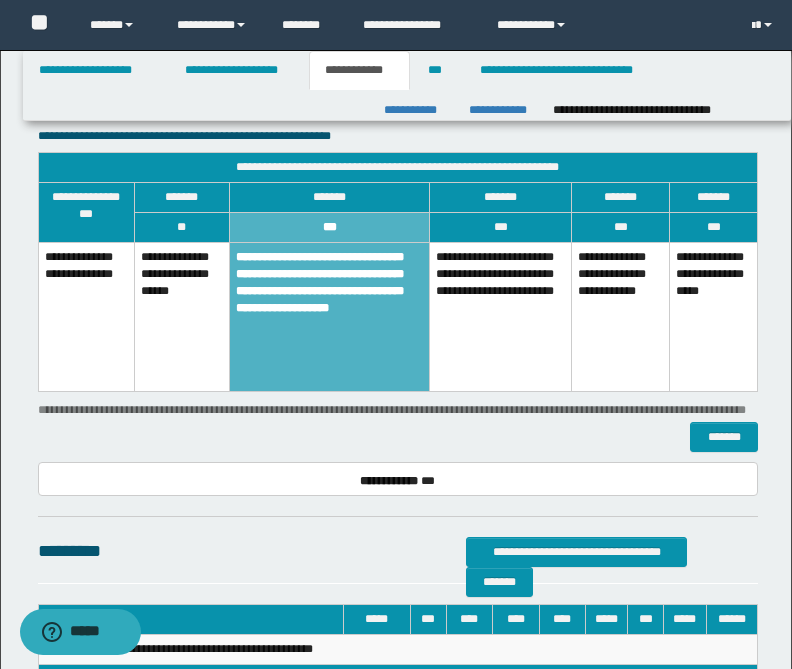 scroll, scrollTop: 1675, scrollLeft: 0, axis: vertical 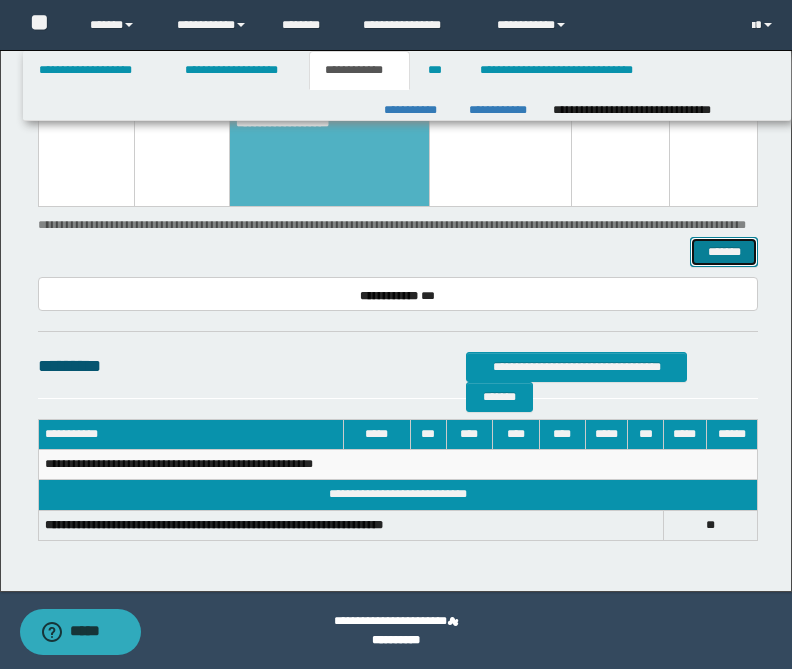 click on "*******" at bounding box center (724, 252) 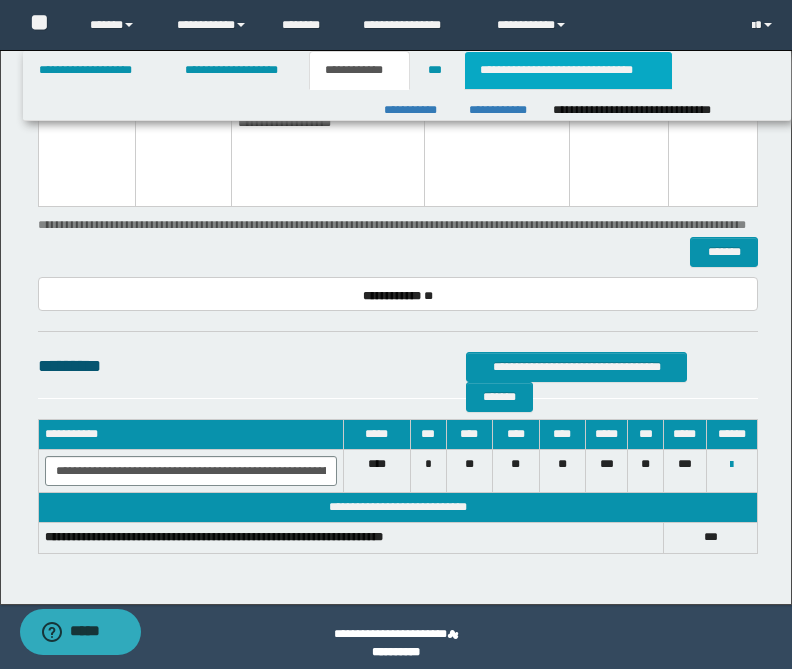 click on "**********" at bounding box center [568, 70] 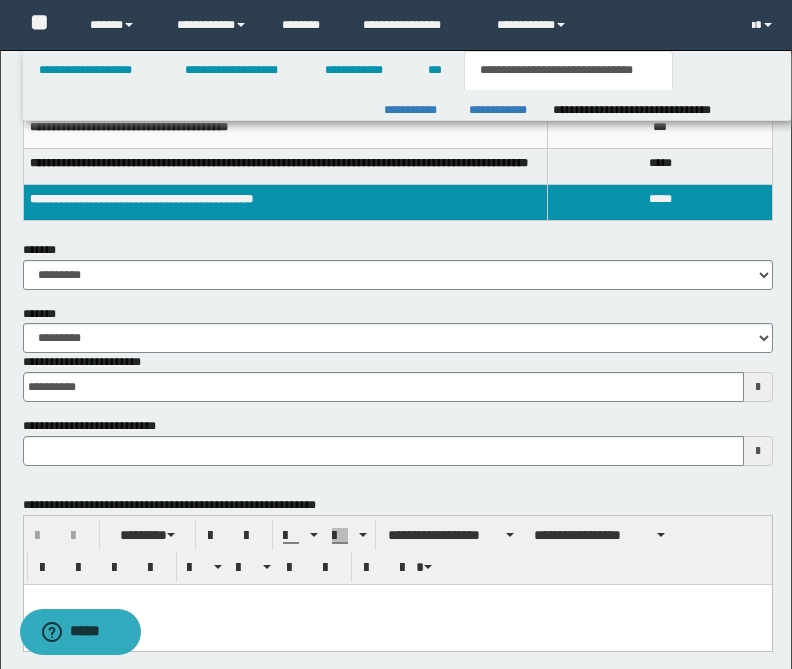 scroll, scrollTop: 0, scrollLeft: 0, axis: both 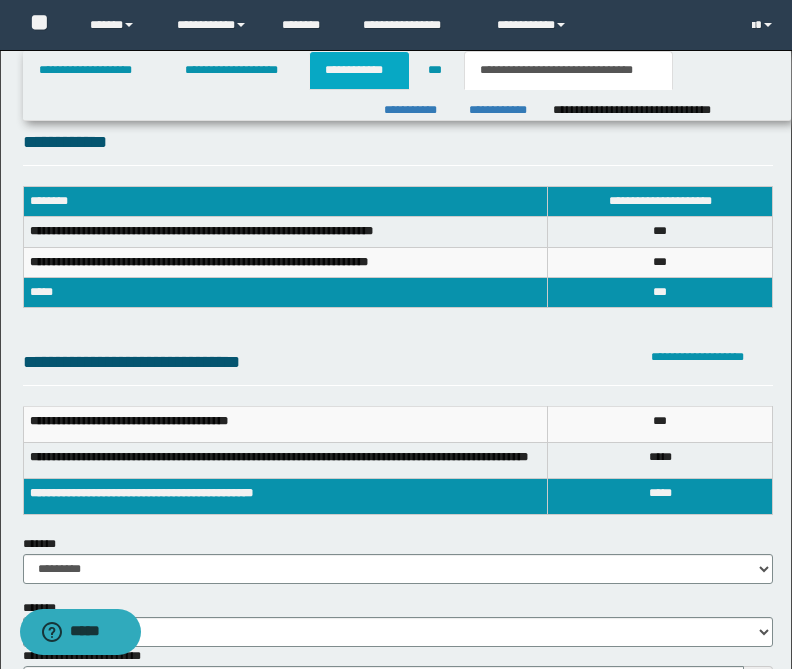 click on "**********" at bounding box center (359, 70) 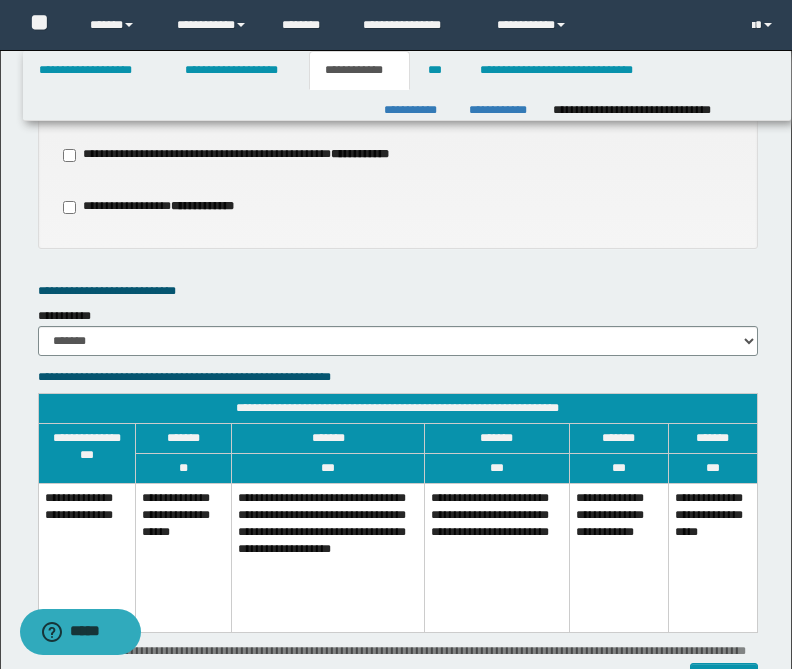 scroll, scrollTop: 709, scrollLeft: 0, axis: vertical 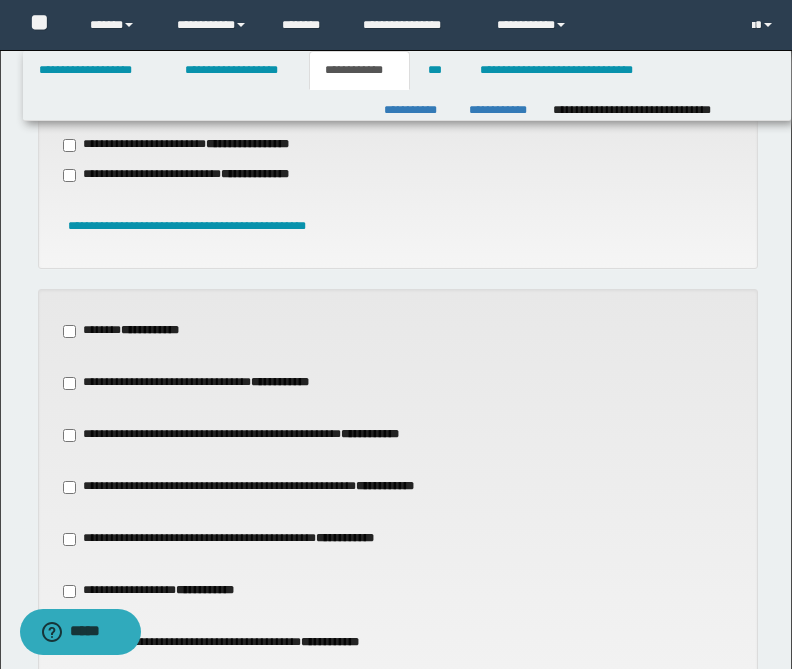click on "**********" at bounding box center [209, 383] 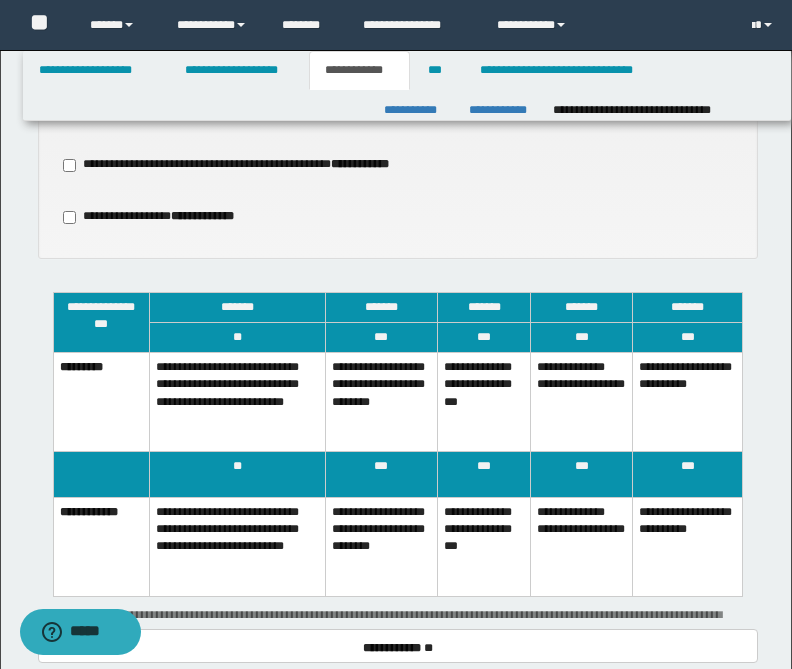 scroll, scrollTop: 1300, scrollLeft: 0, axis: vertical 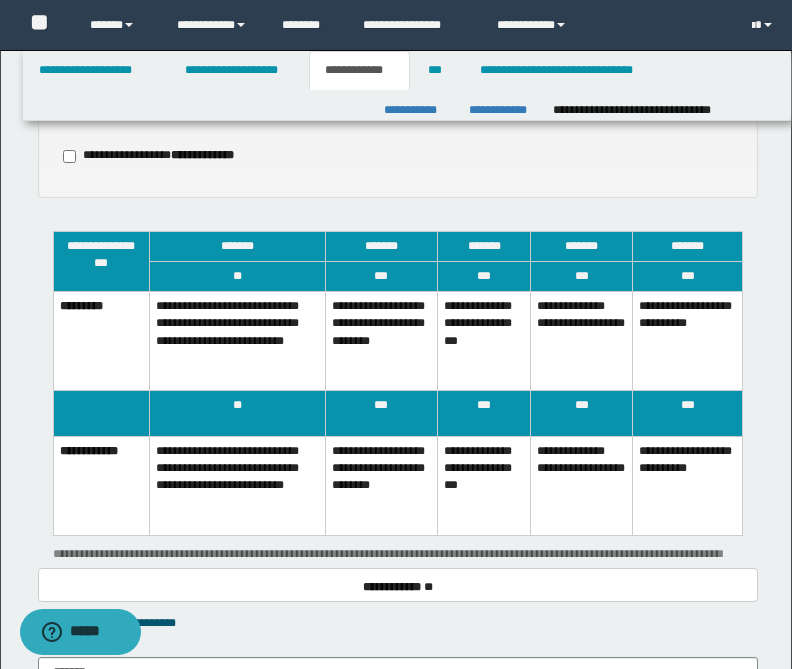 click on "**********" at bounding box center (381, 341) 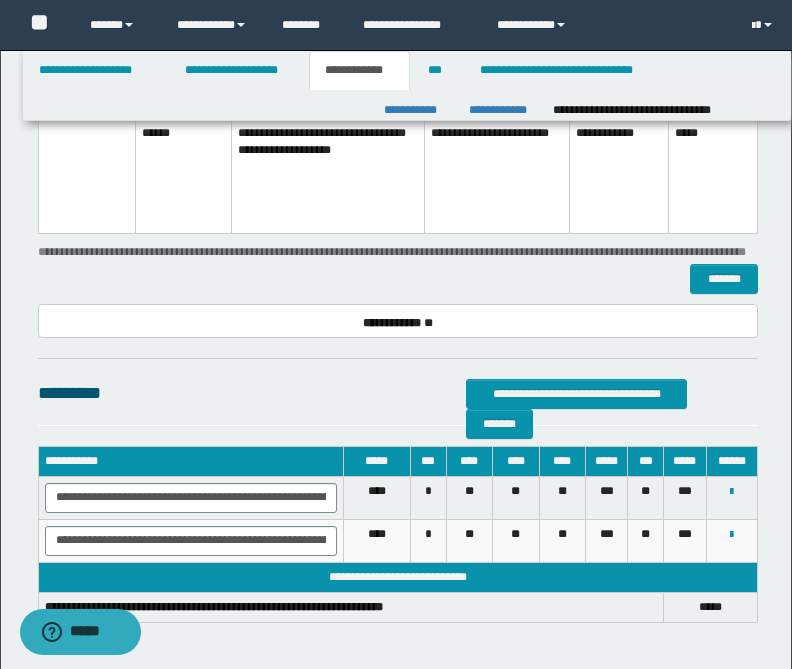 scroll, scrollTop: 2070, scrollLeft: 0, axis: vertical 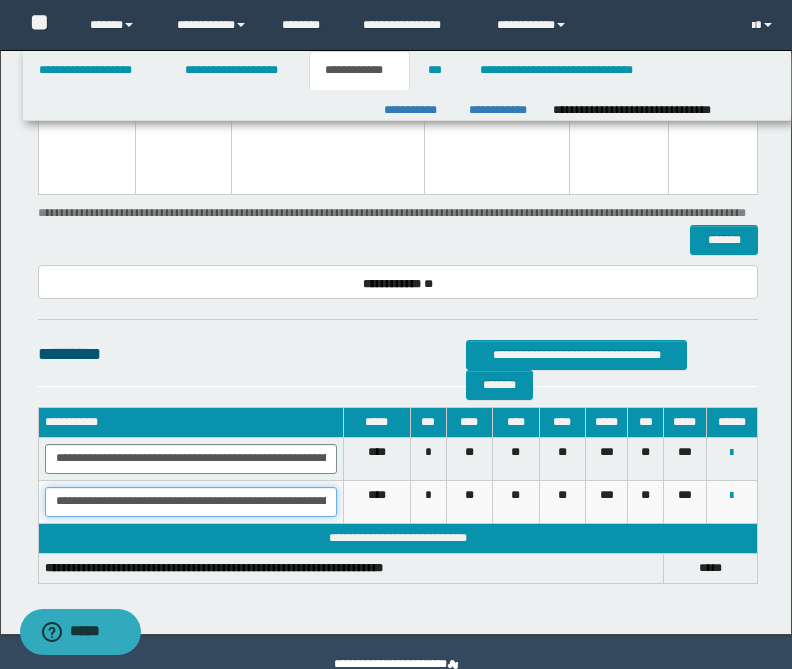 drag, startPoint x: 57, startPoint y: 499, endPoint x: 385, endPoint y: 543, distance: 330.93805 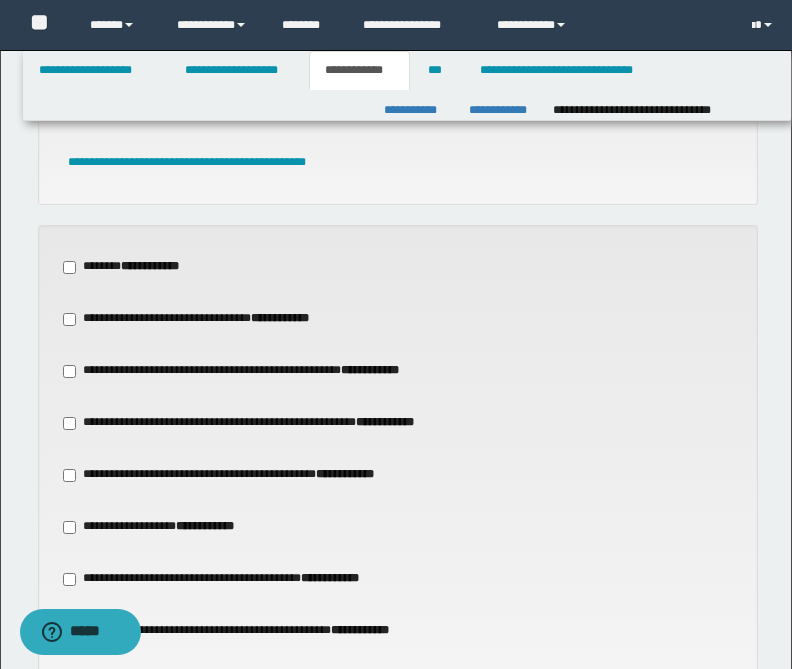 scroll, scrollTop: 831, scrollLeft: 0, axis: vertical 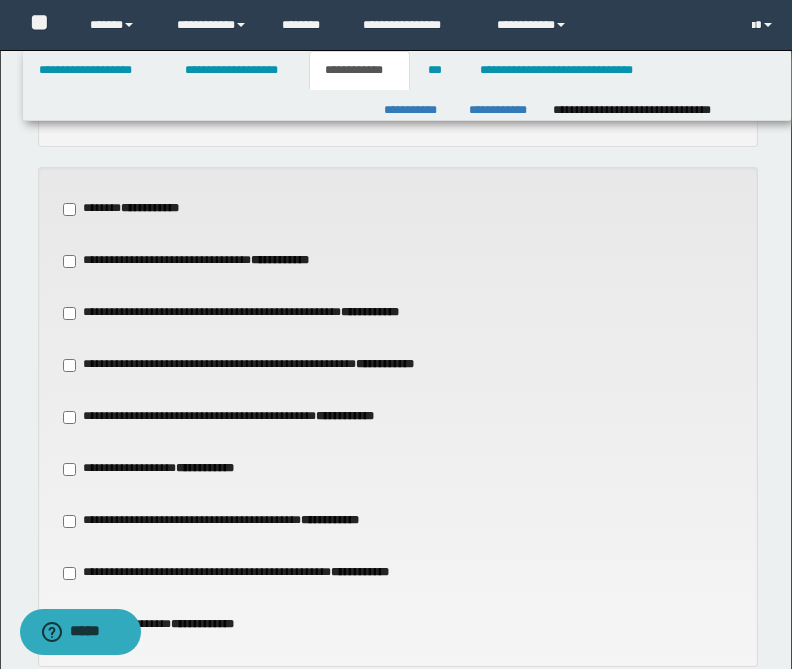 click on "**********" at bounding box center (134, 209) 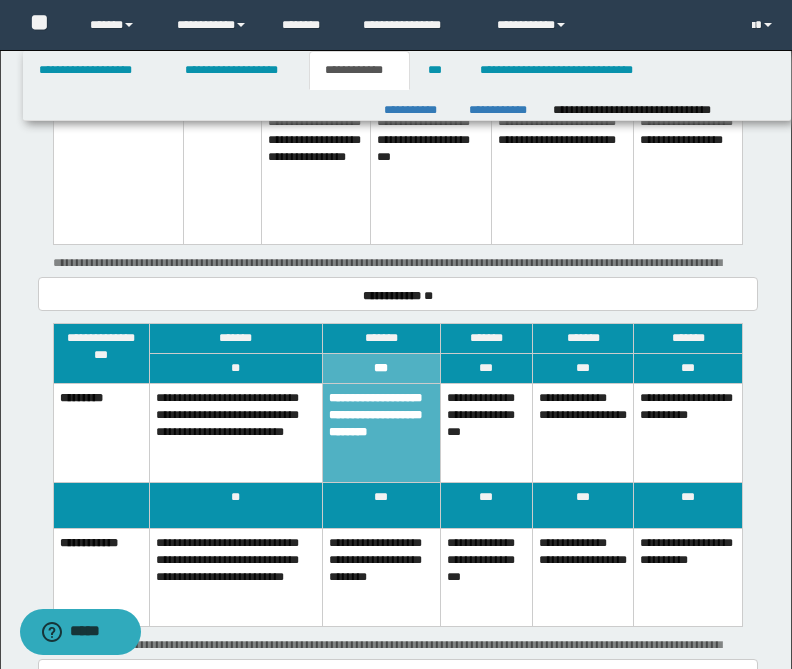 scroll, scrollTop: 2100, scrollLeft: 0, axis: vertical 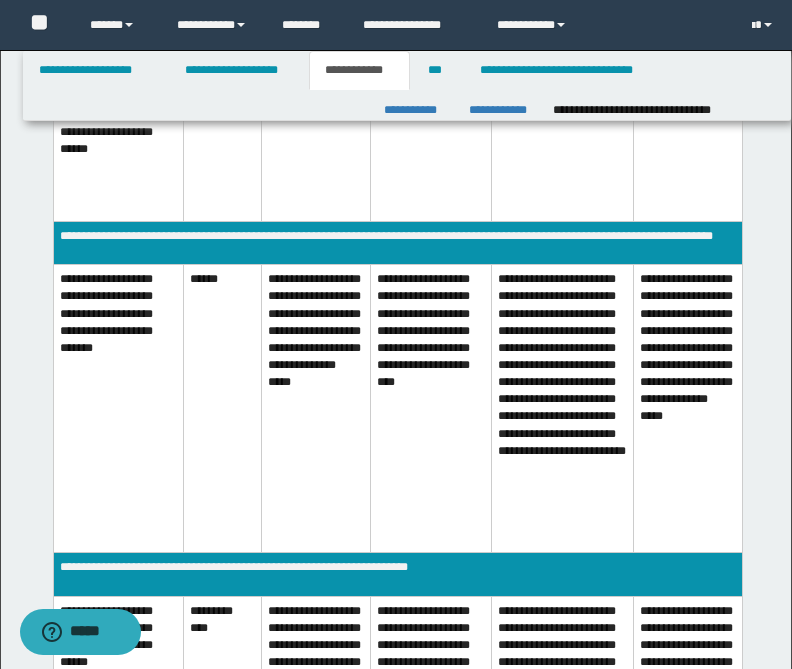 click on "**********" at bounding box center (316, 409) 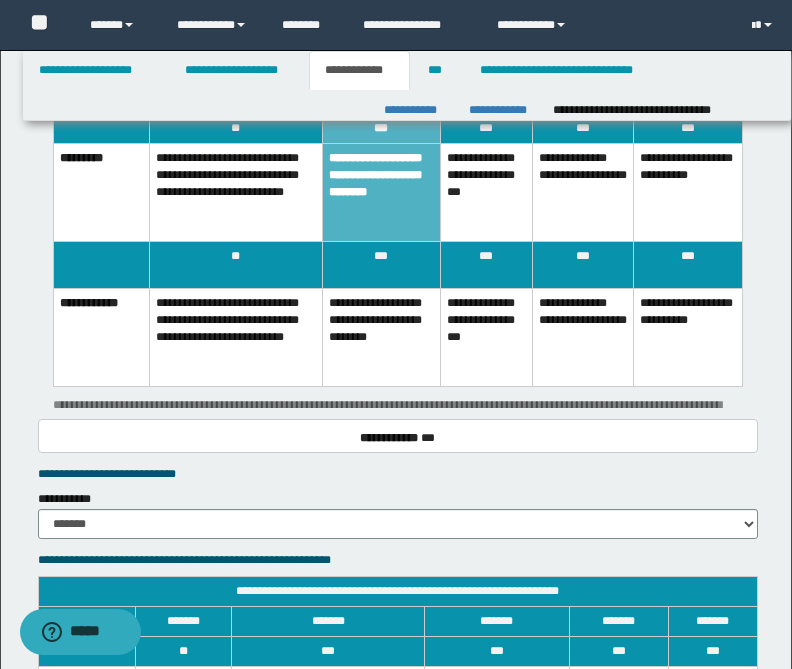 scroll, scrollTop: 3622, scrollLeft: 0, axis: vertical 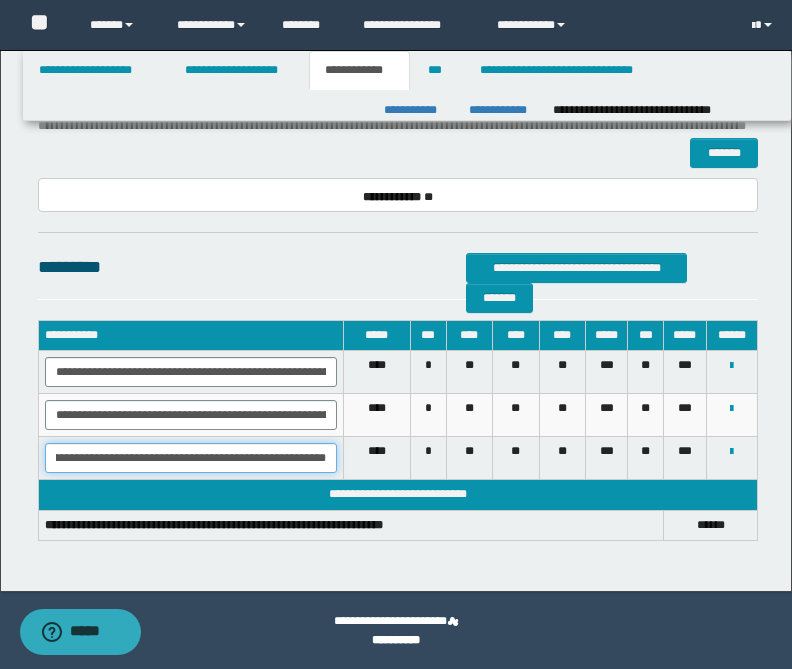drag, startPoint x: 58, startPoint y: 456, endPoint x: 357, endPoint y: 467, distance: 299.20227 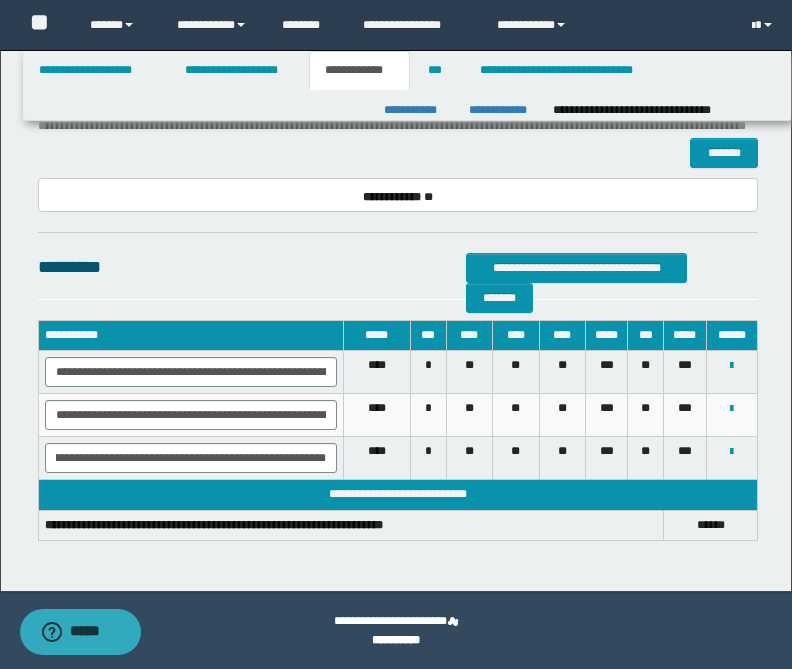 scroll, scrollTop: 0, scrollLeft: 0, axis: both 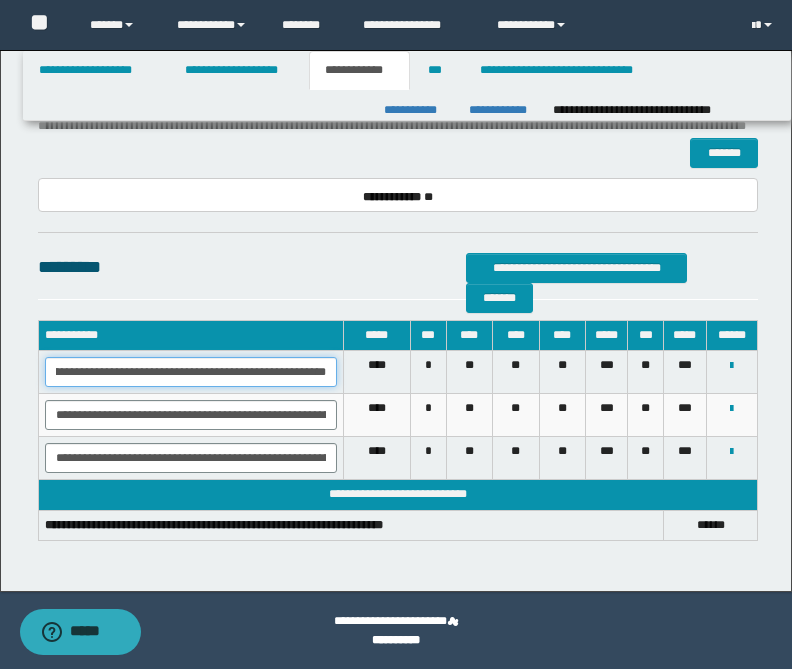 drag, startPoint x: 55, startPoint y: 372, endPoint x: 364, endPoint y: 382, distance: 309.16177 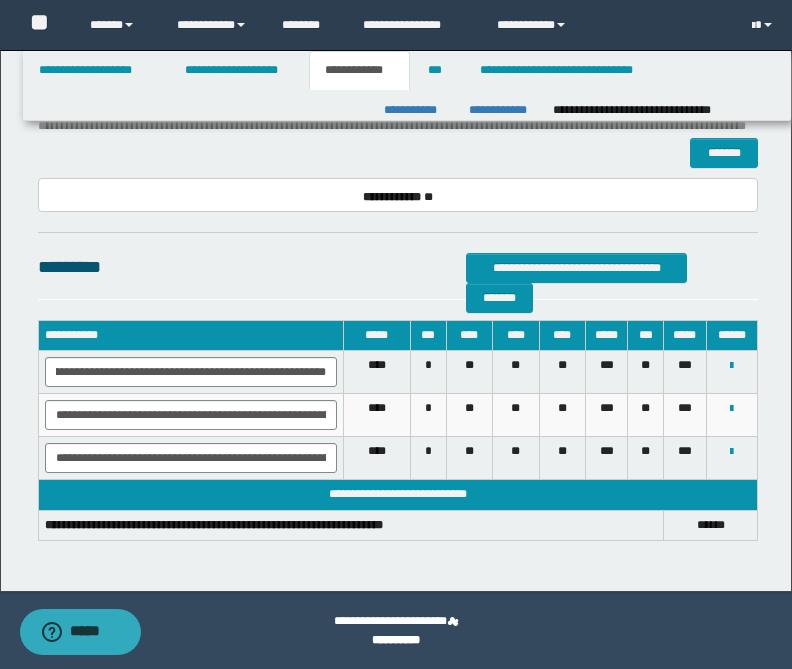 scroll, scrollTop: 0, scrollLeft: 0, axis: both 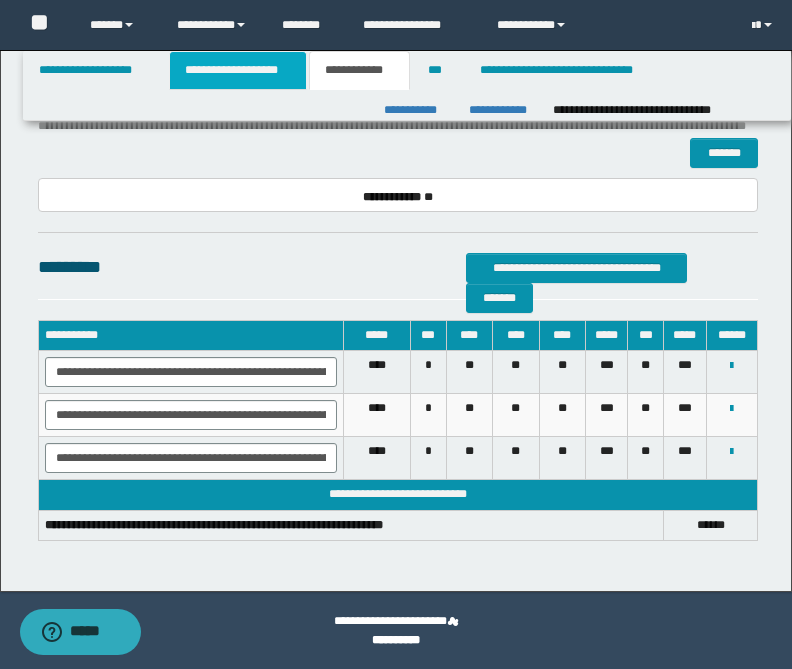 click on "**********" at bounding box center [238, 70] 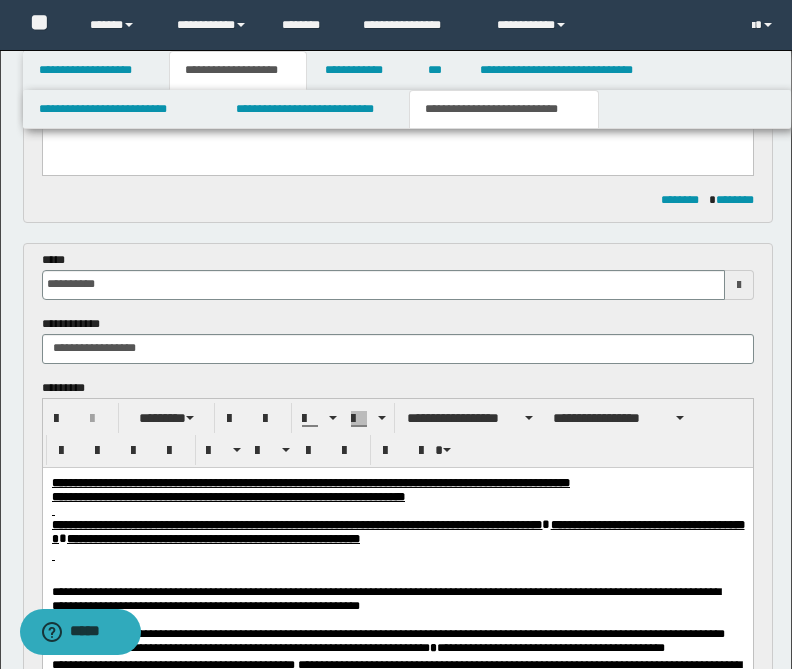 scroll, scrollTop: 1031, scrollLeft: 0, axis: vertical 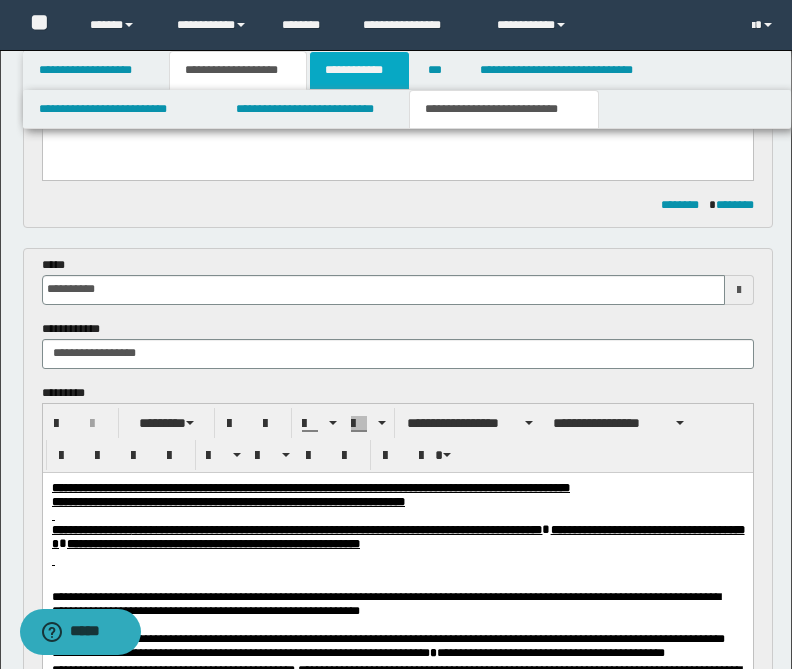 click on "**********" at bounding box center (359, 70) 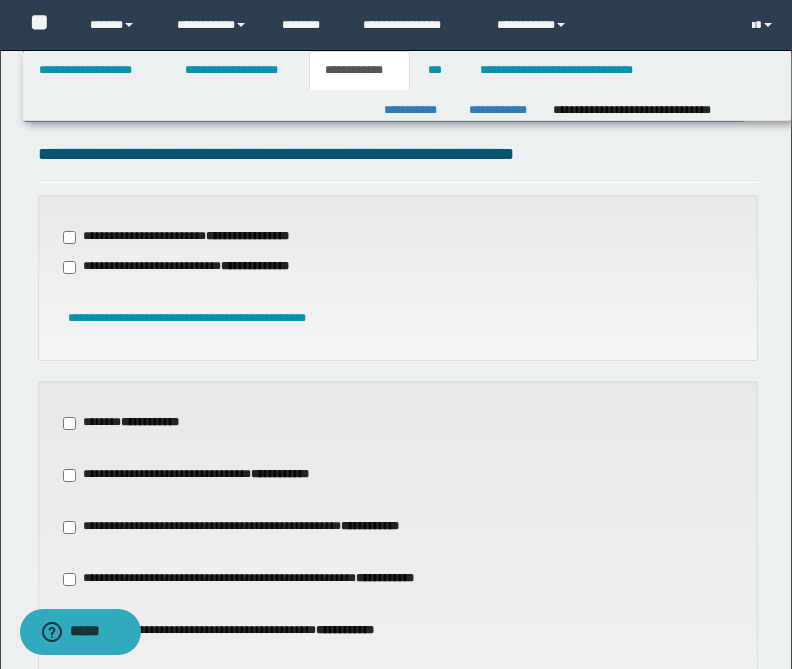scroll, scrollTop: 0, scrollLeft: 0, axis: both 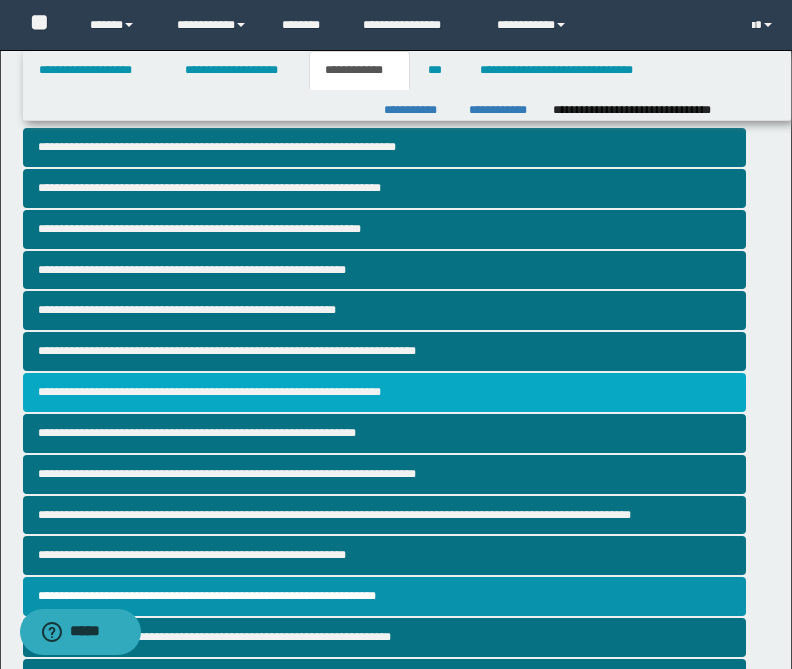 click on "**********" at bounding box center (384, 392) 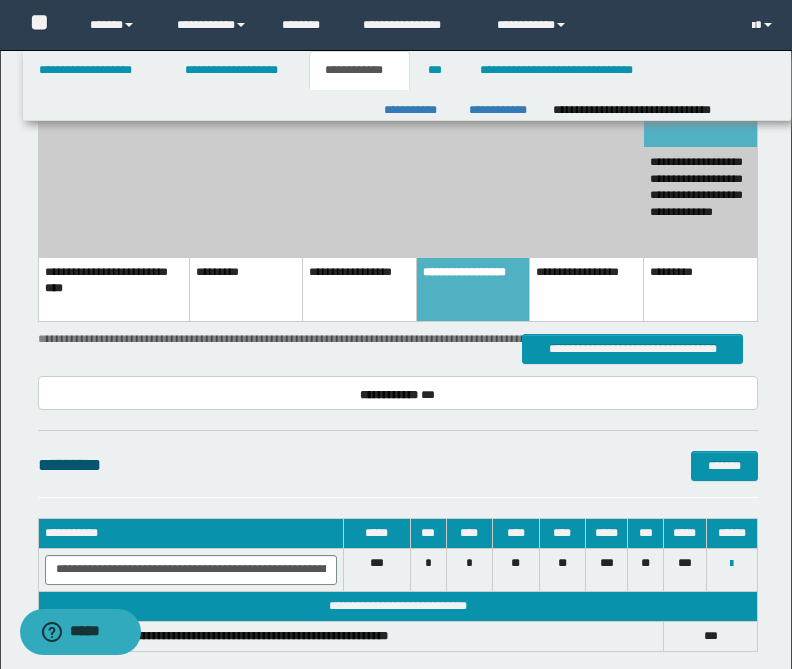 scroll, scrollTop: 1402, scrollLeft: 0, axis: vertical 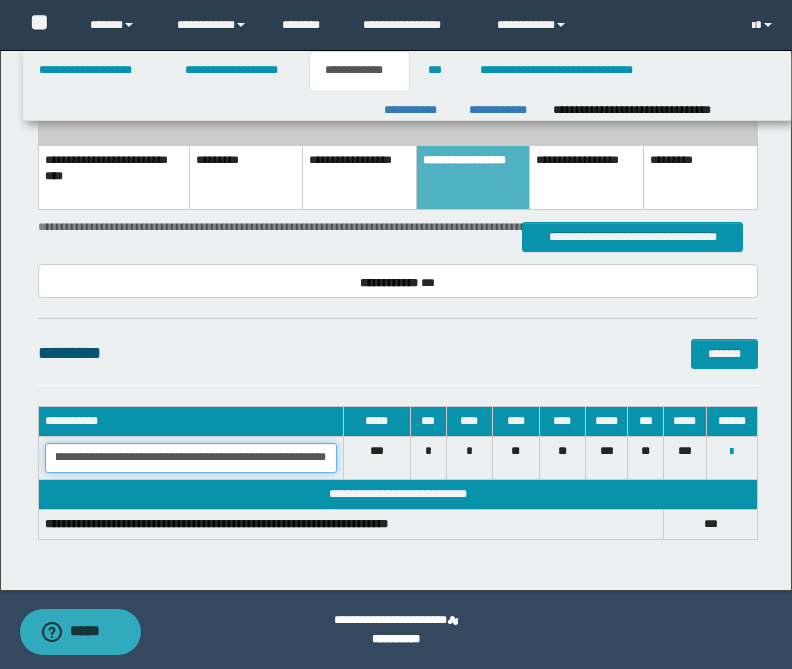 drag, startPoint x: 52, startPoint y: 456, endPoint x: 379, endPoint y: 472, distance: 327.3912 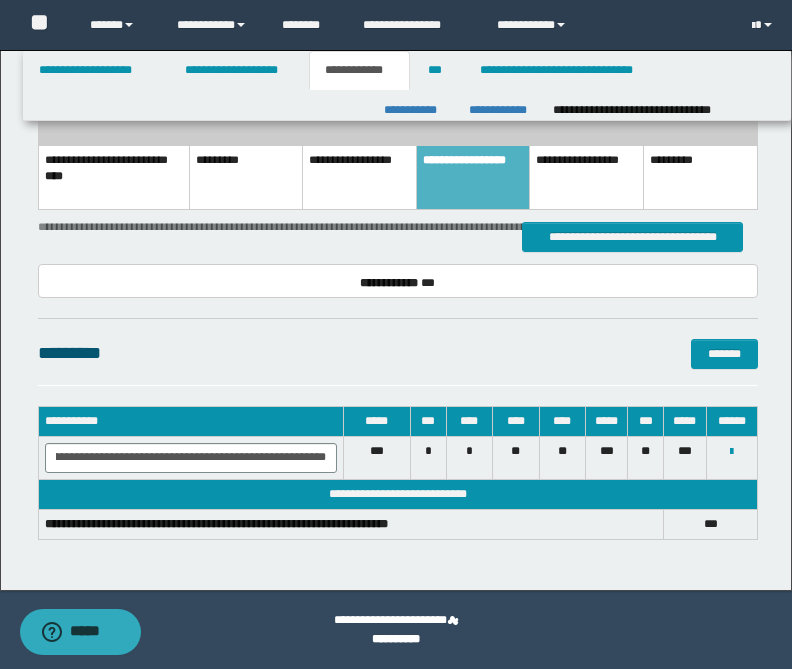 scroll, scrollTop: 0, scrollLeft: 0, axis: both 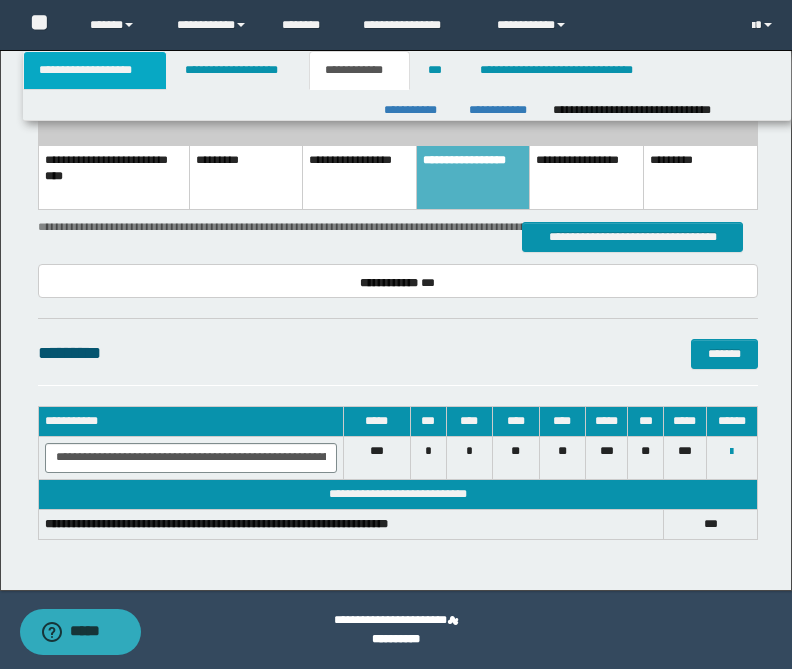 click on "**********" at bounding box center [95, 70] 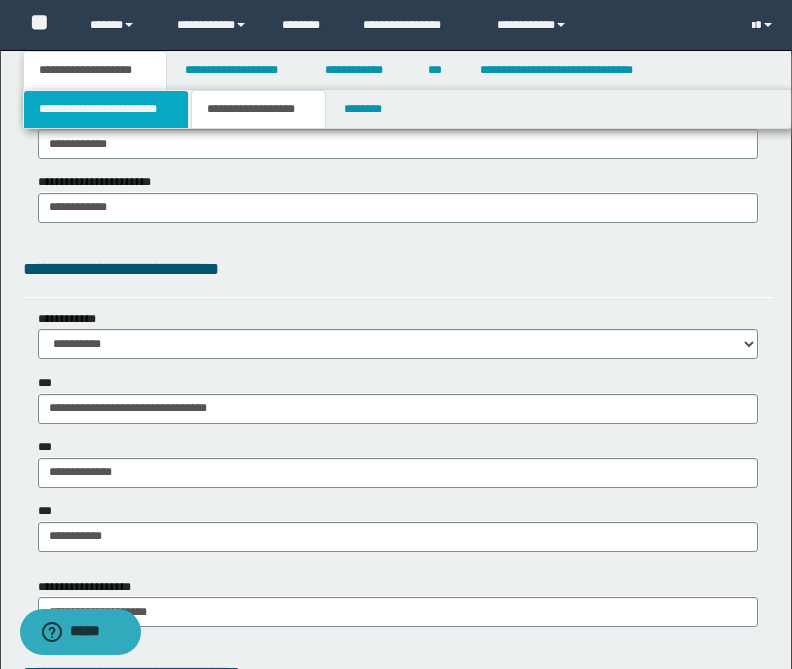 click on "**********" at bounding box center (106, 109) 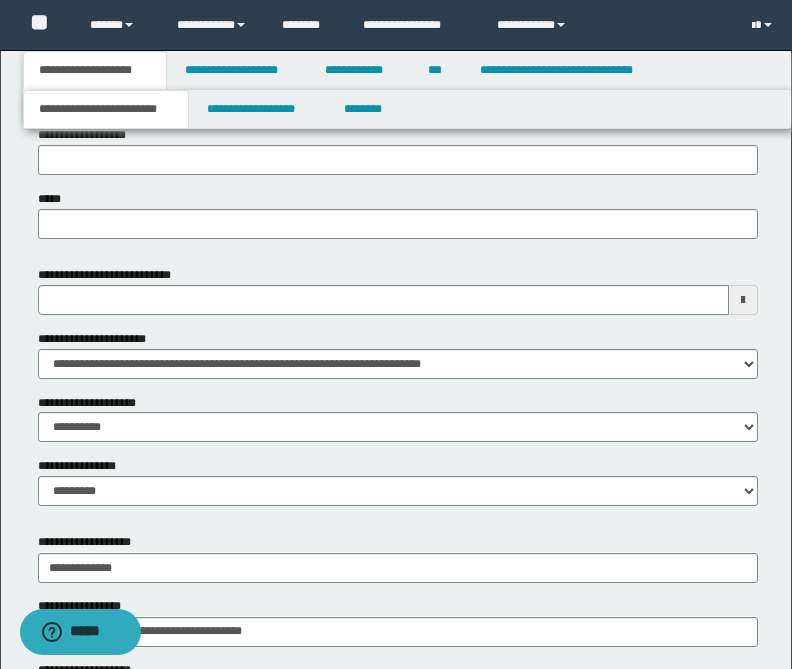 scroll, scrollTop: 860, scrollLeft: 0, axis: vertical 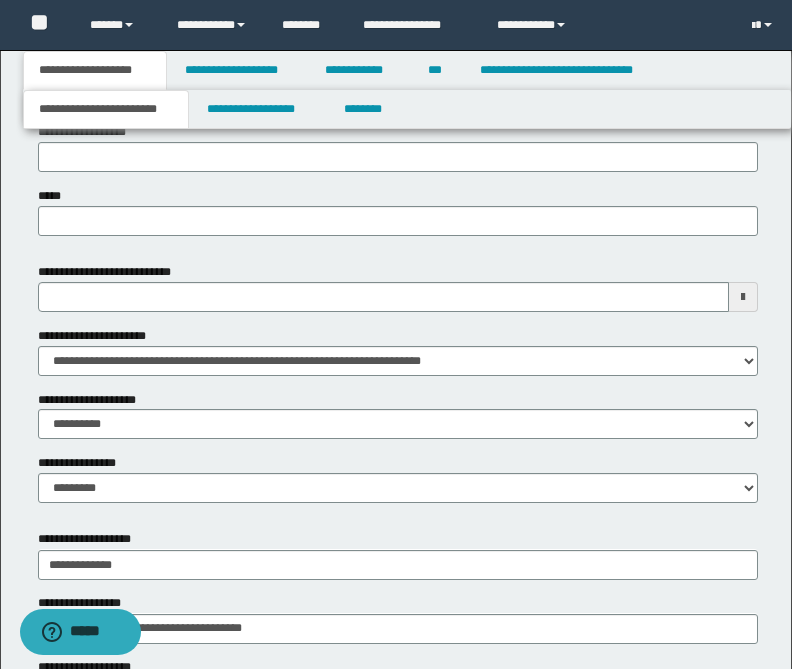 click at bounding box center [743, 297] 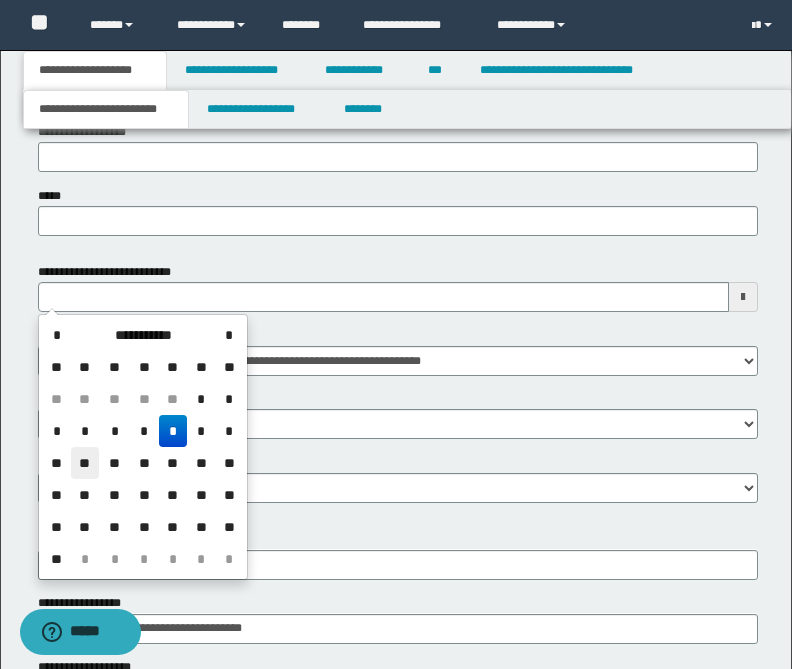 click on "**" at bounding box center [85, 463] 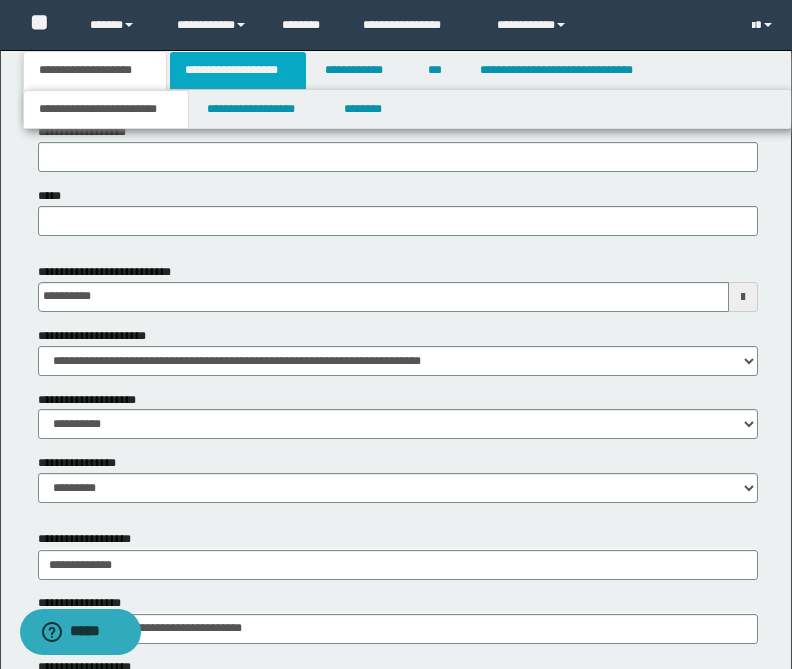 click on "**********" at bounding box center (238, 70) 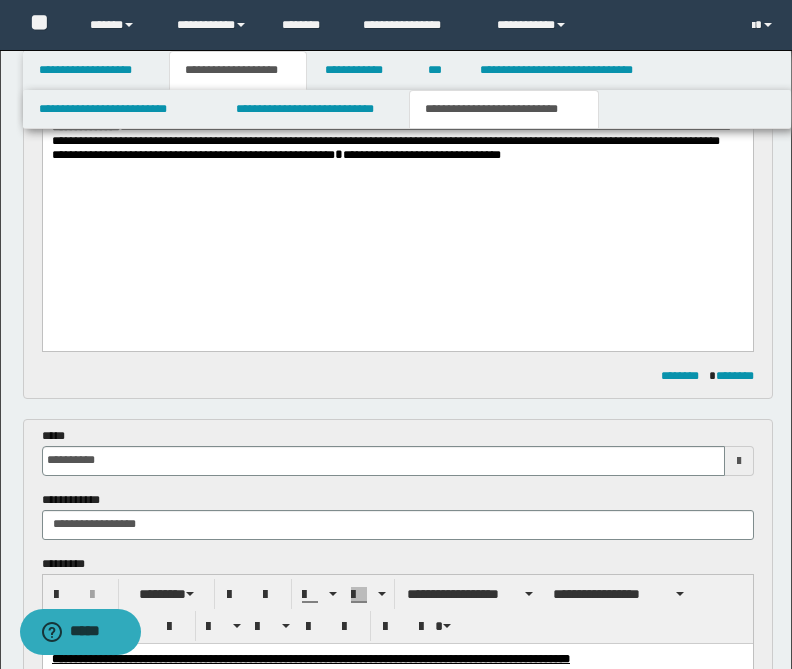 click on "**********" at bounding box center [504, 109] 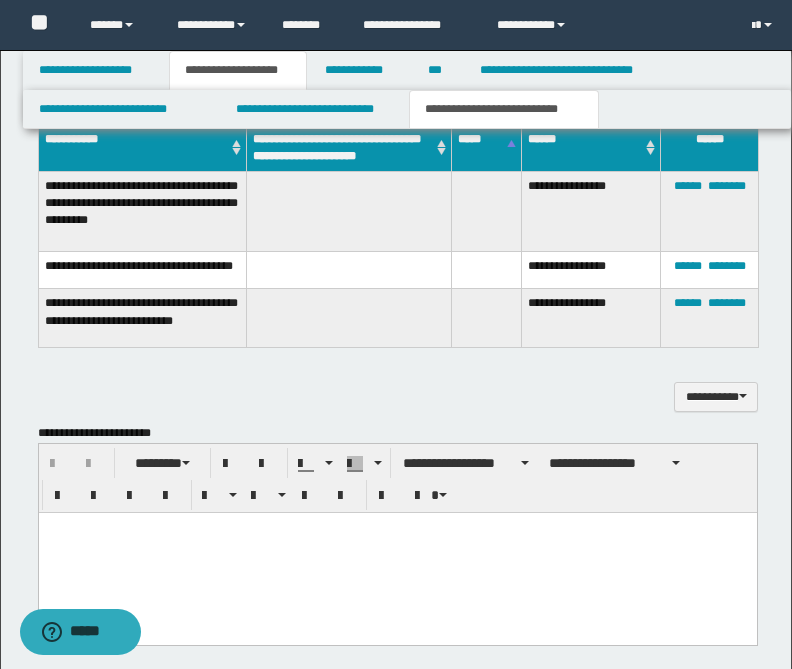 scroll, scrollTop: 2312, scrollLeft: 0, axis: vertical 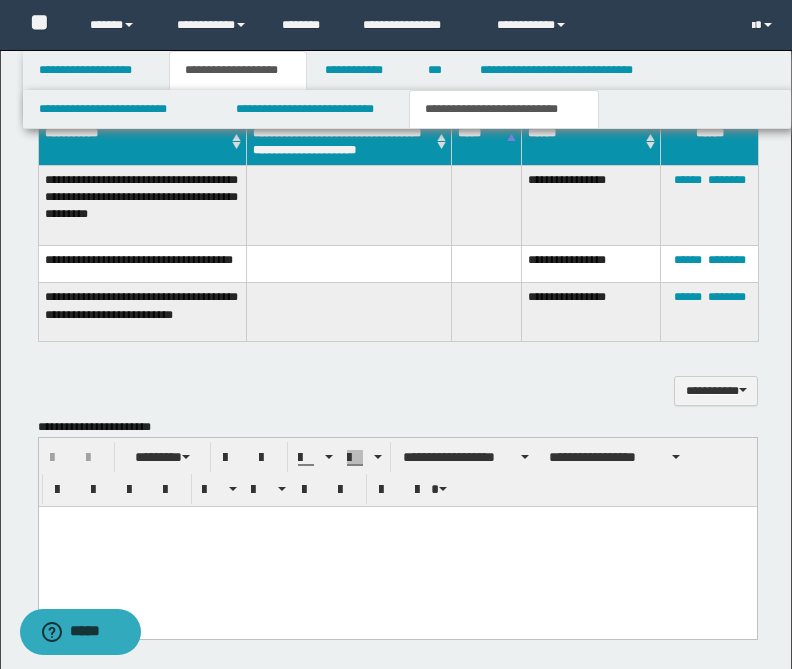 click at bounding box center (397, 546) 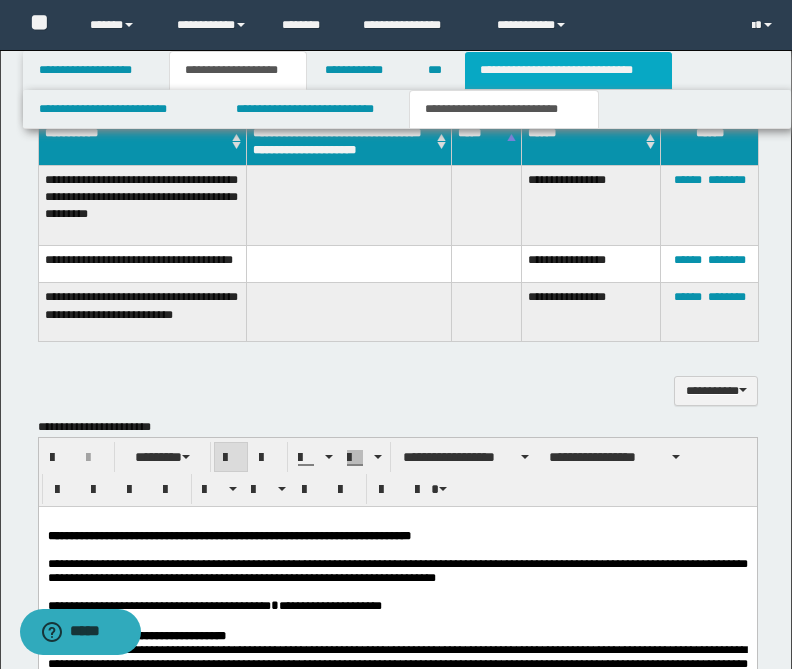 click on "**********" at bounding box center (568, 70) 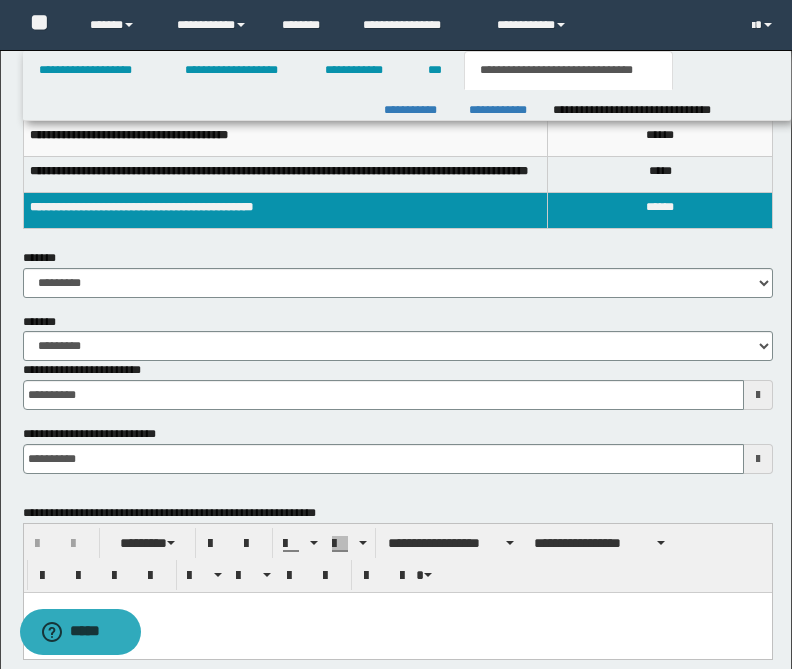scroll, scrollTop: 71, scrollLeft: 0, axis: vertical 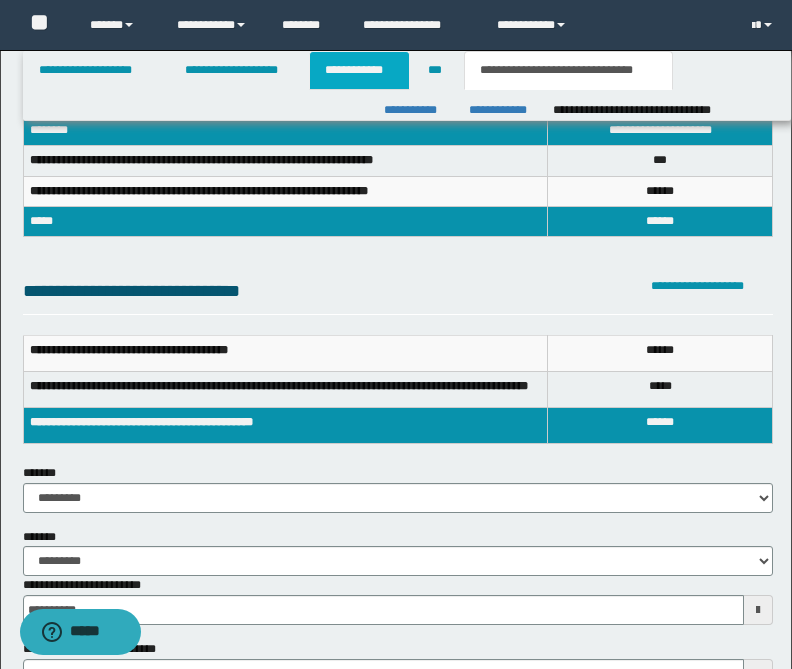 click on "**********" at bounding box center [359, 70] 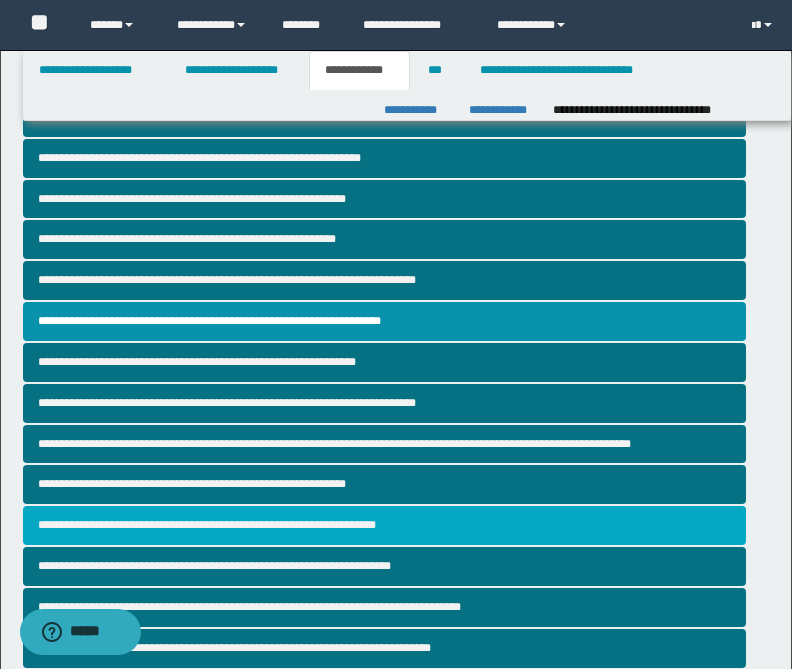 click on "**********" at bounding box center [384, 525] 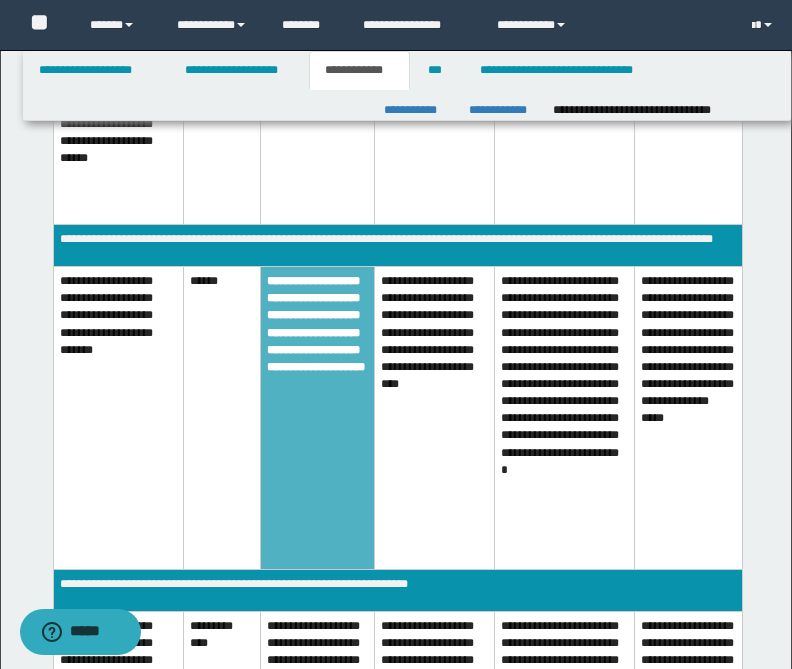 scroll, scrollTop: 2078, scrollLeft: 0, axis: vertical 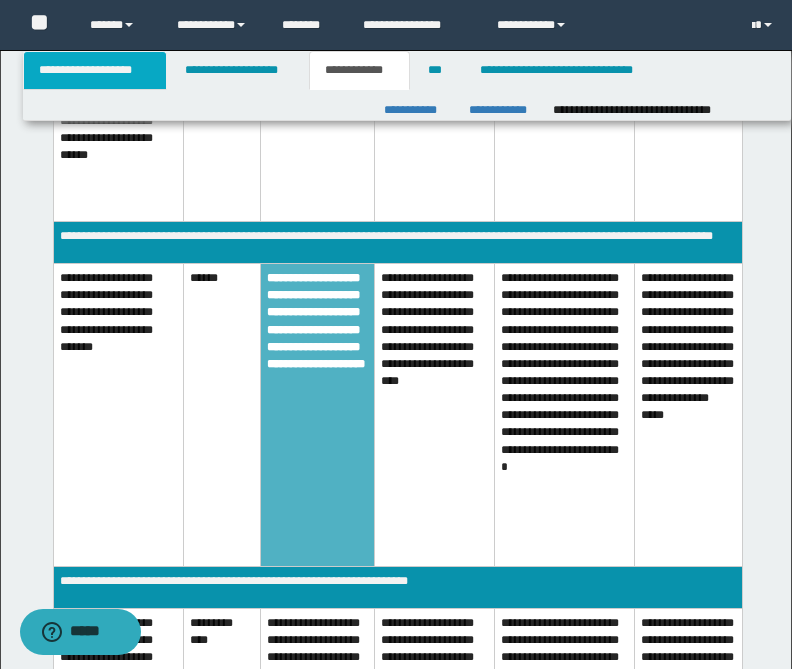click on "**********" at bounding box center (95, 70) 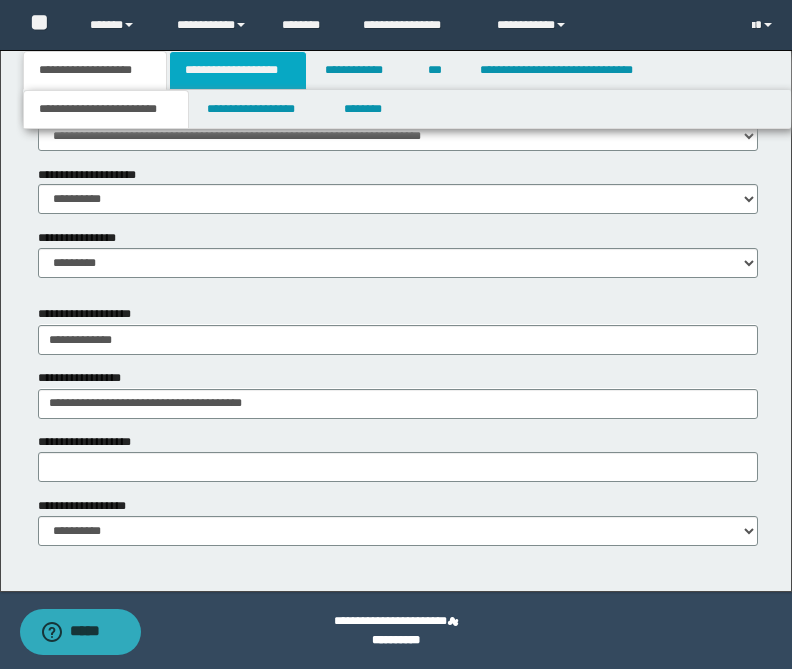 click on "**********" at bounding box center (238, 70) 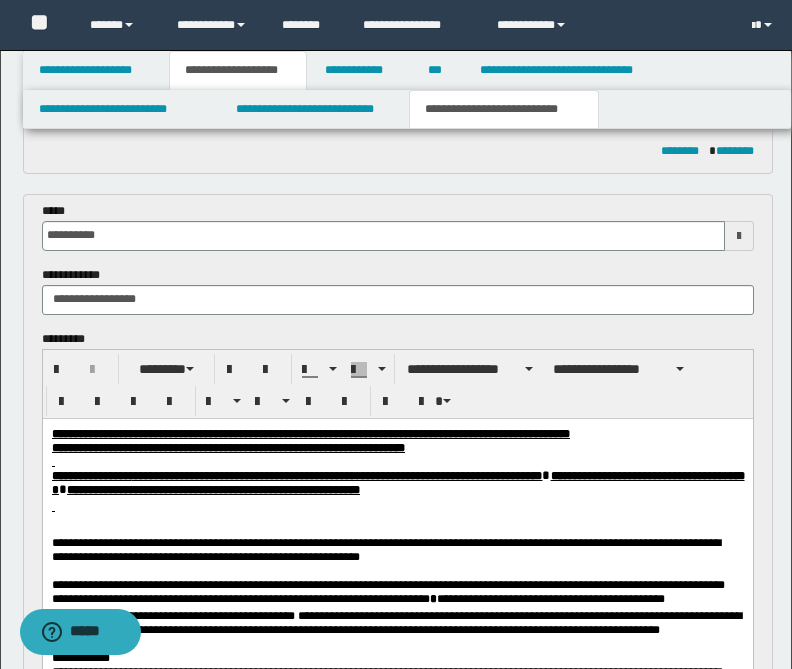 click on "**********" at bounding box center (504, 109) 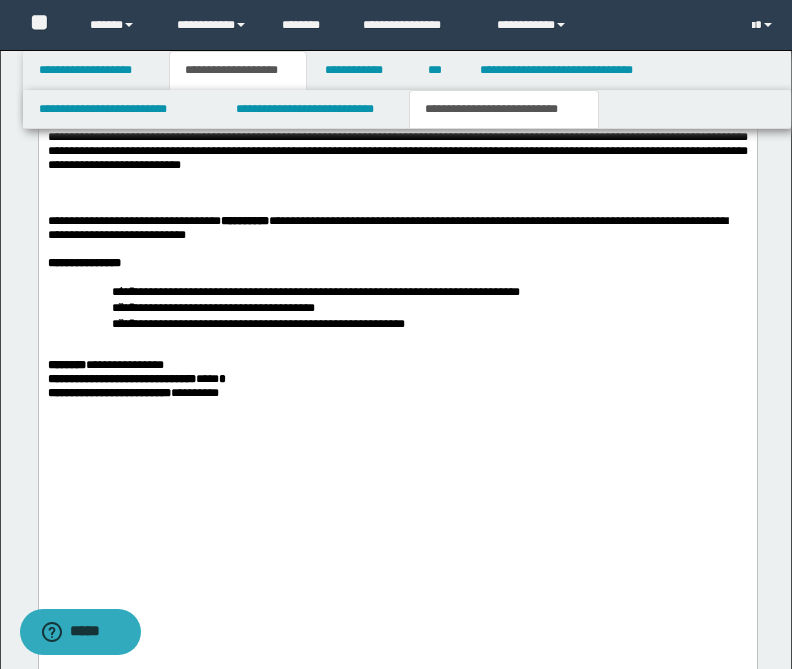 scroll, scrollTop: 3903, scrollLeft: 0, axis: vertical 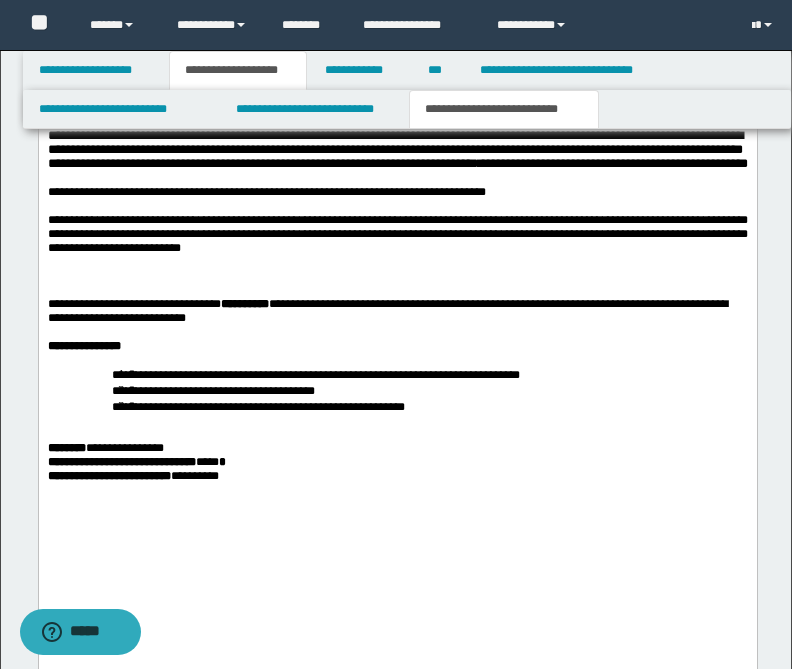 click at bounding box center (397, 206) 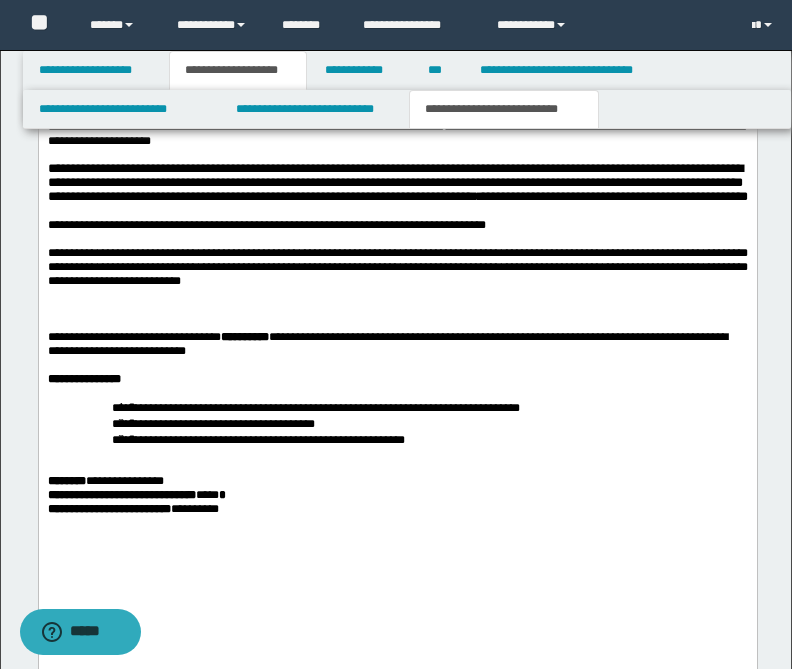 scroll, scrollTop: 3895, scrollLeft: 0, axis: vertical 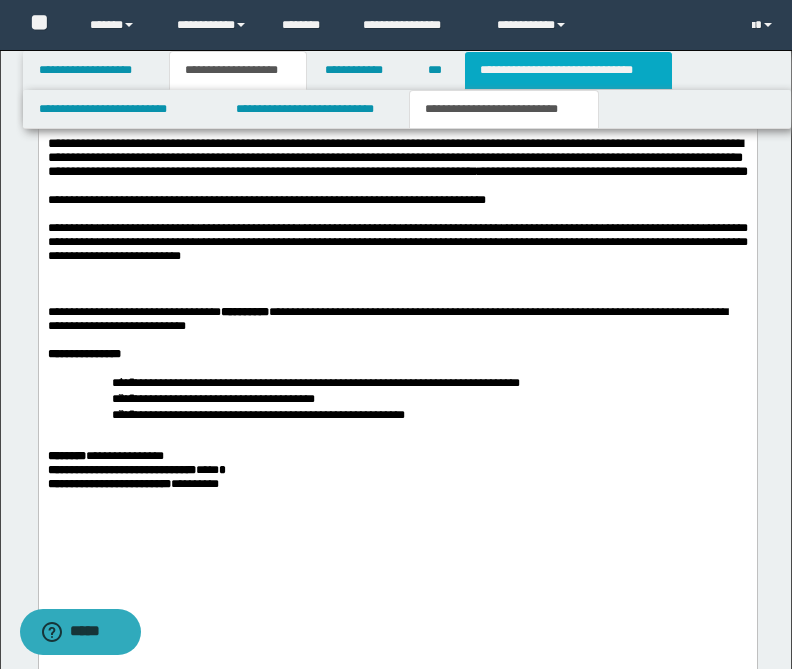click on "**********" at bounding box center (568, 70) 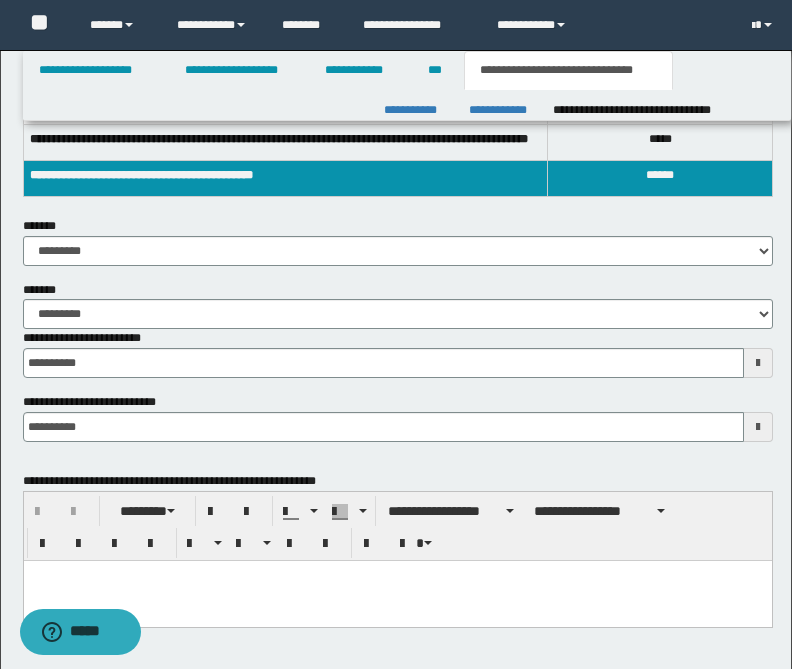 scroll, scrollTop: 0, scrollLeft: 0, axis: both 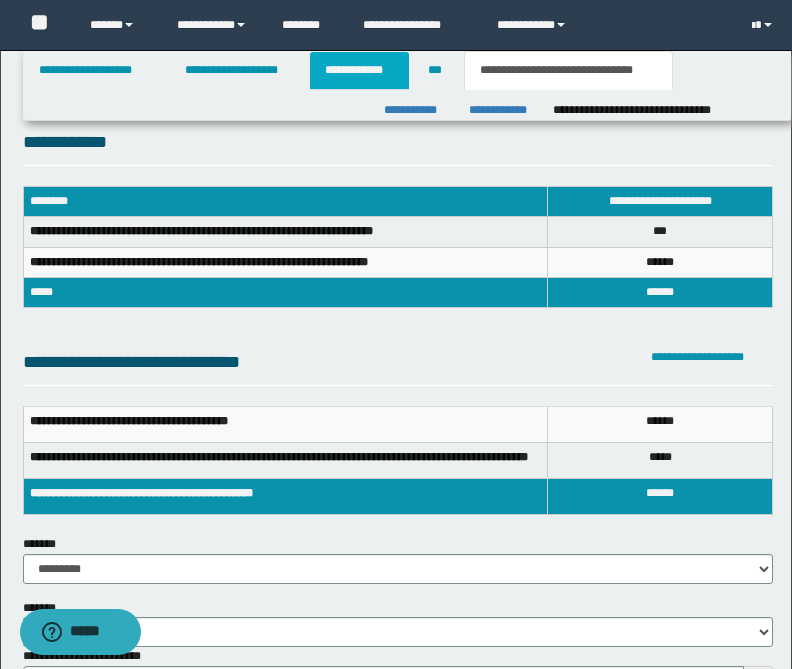 click on "**********" at bounding box center [359, 70] 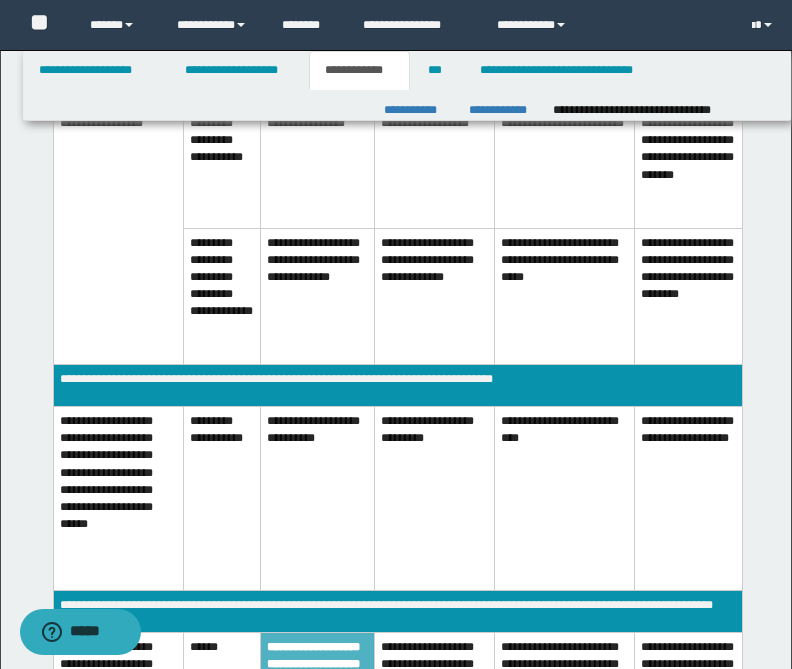 scroll, scrollTop: 1811, scrollLeft: 0, axis: vertical 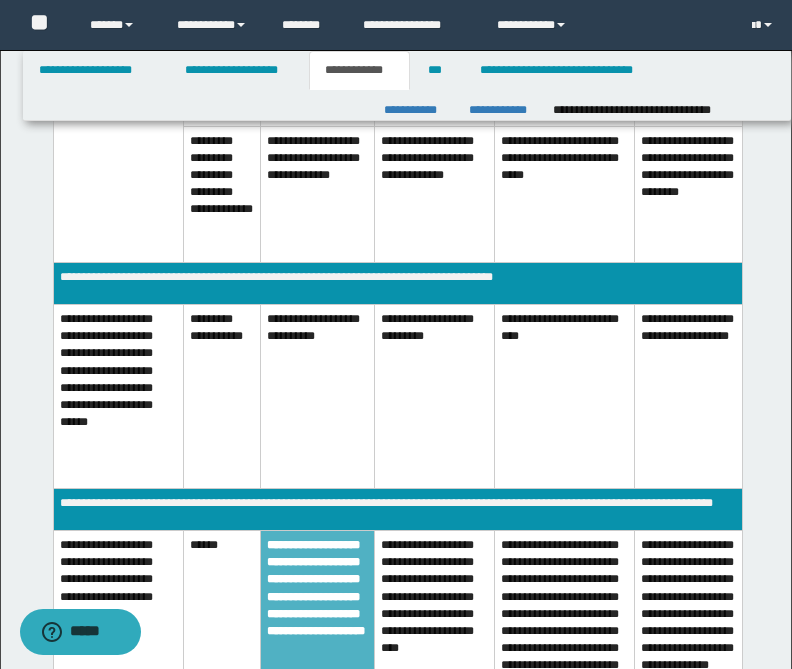 click on "**********" at bounding box center (317, 682) 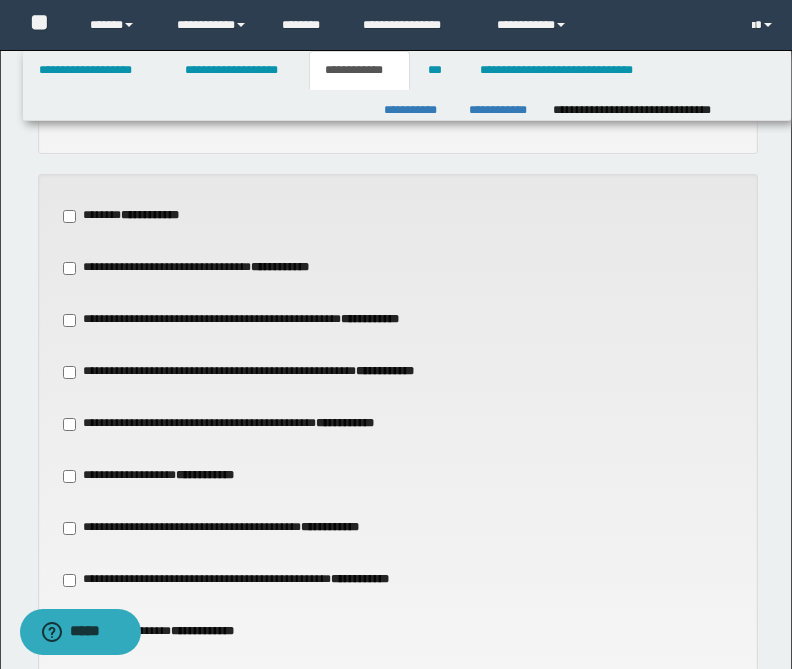 scroll, scrollTop: 806, scrollLeft: 0, axis: vertical 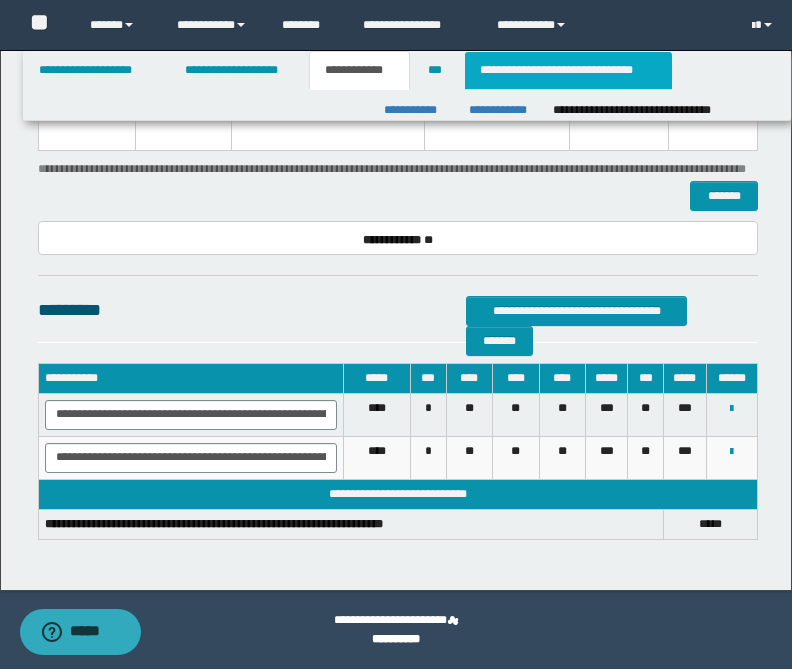 click on "**********" at bounding box center (568, 70) 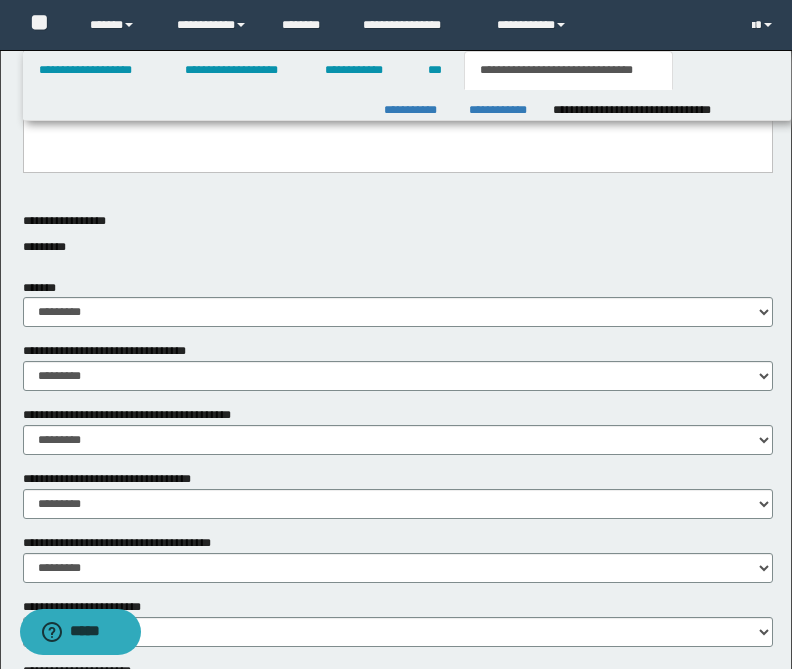 scroll, scrollTop: 0, scrollLeft: 0, axis: both 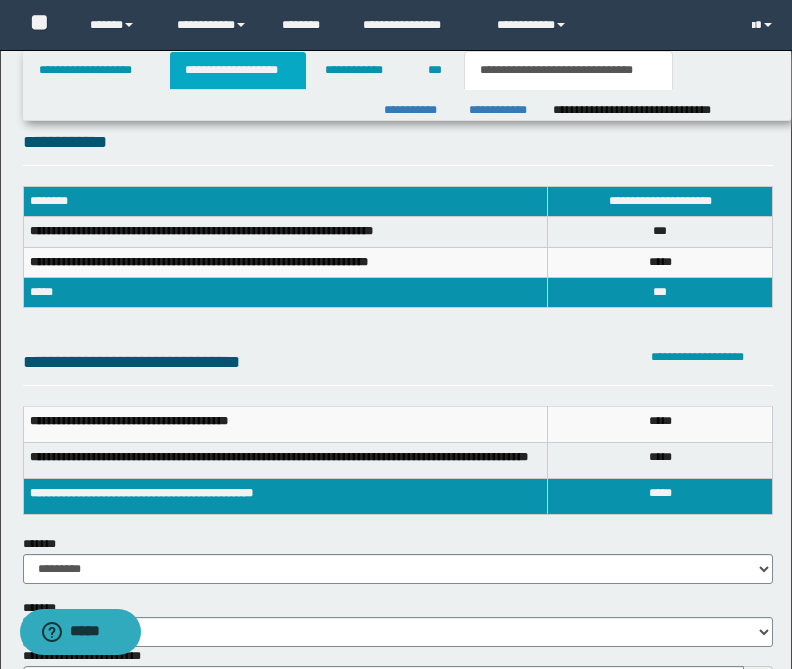 click on "**********" at bounding box center (238, 70) 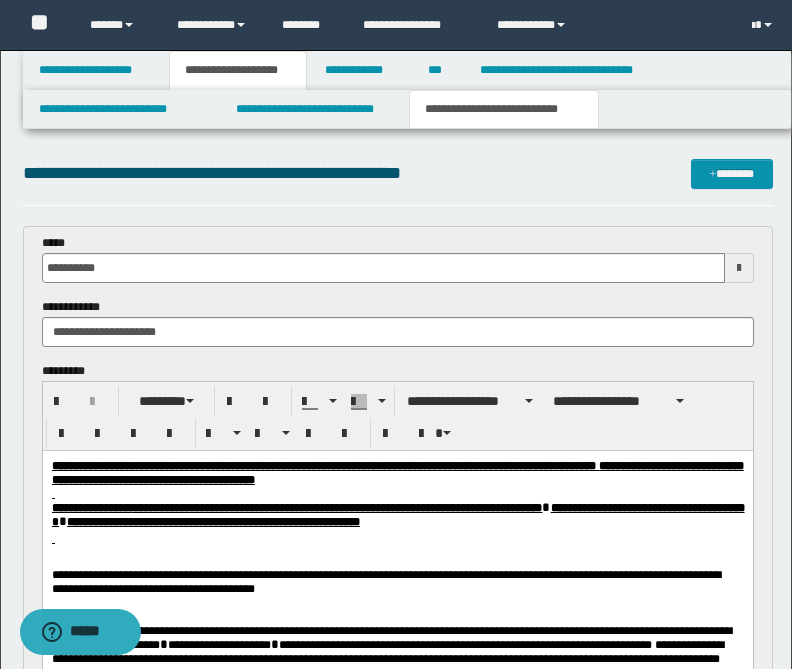 click on "**********" at bounding box center (504, 109) 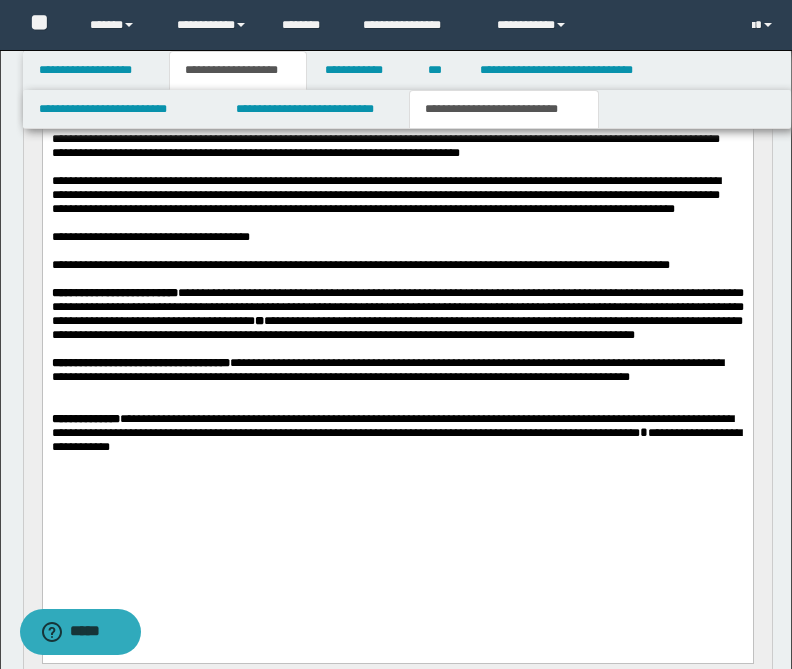 scroll, scrollTop: 1773, scrollLeft: 0, axis: vertical 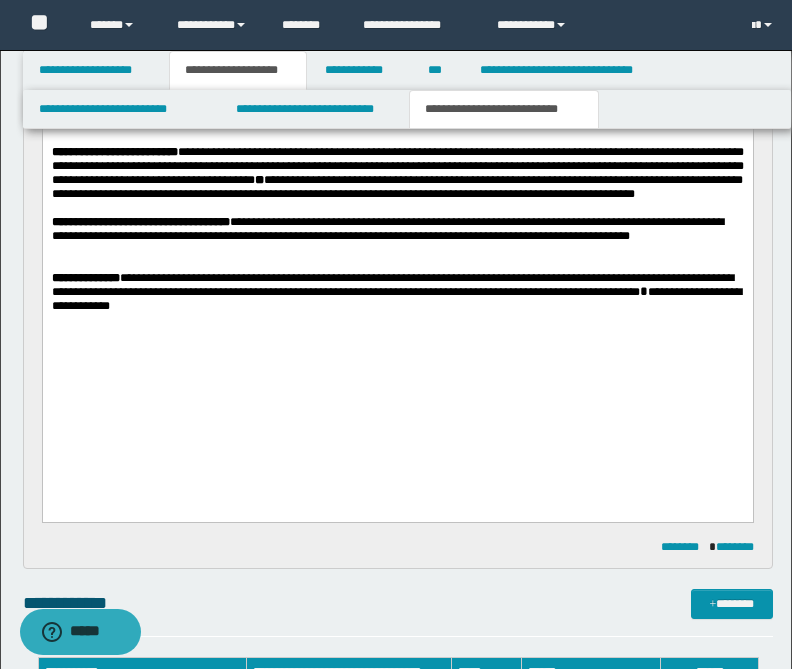 click on "**********" at bounding box center (392, 285) 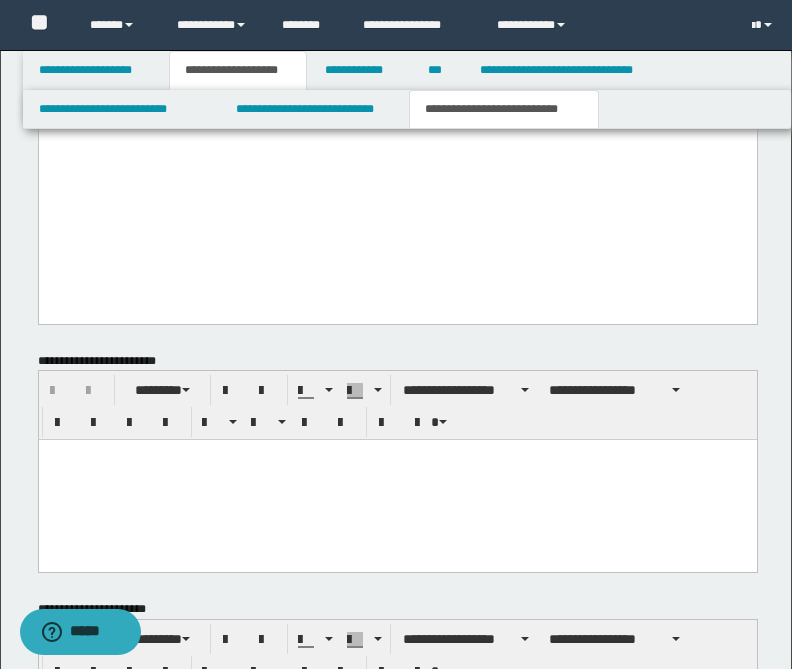 scroll, scrollTop: 4328, scrollLeft: 0, axis: vertical 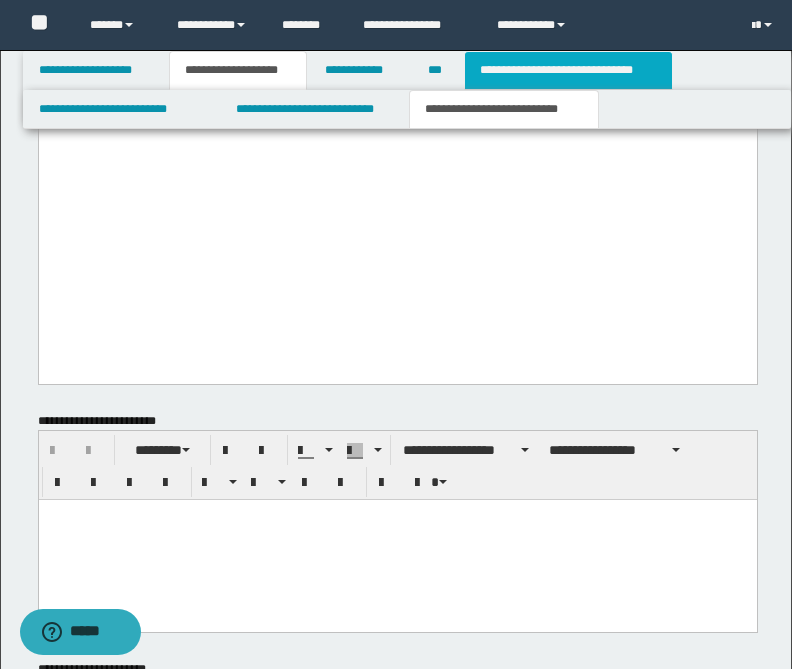 click on "**********" at bounding box center [568, 70] 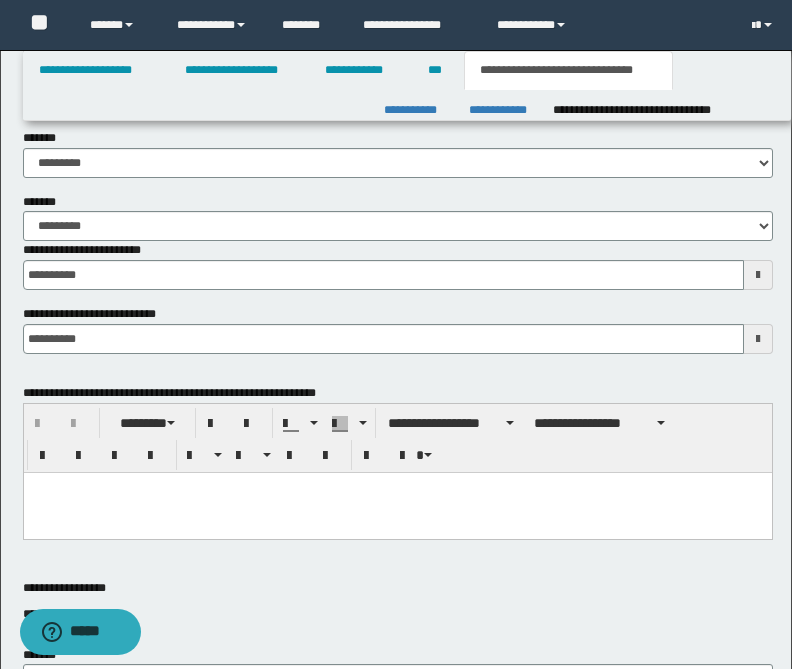 scroll, scrollTop: 492, scrollLeft: 0, axis: vertical 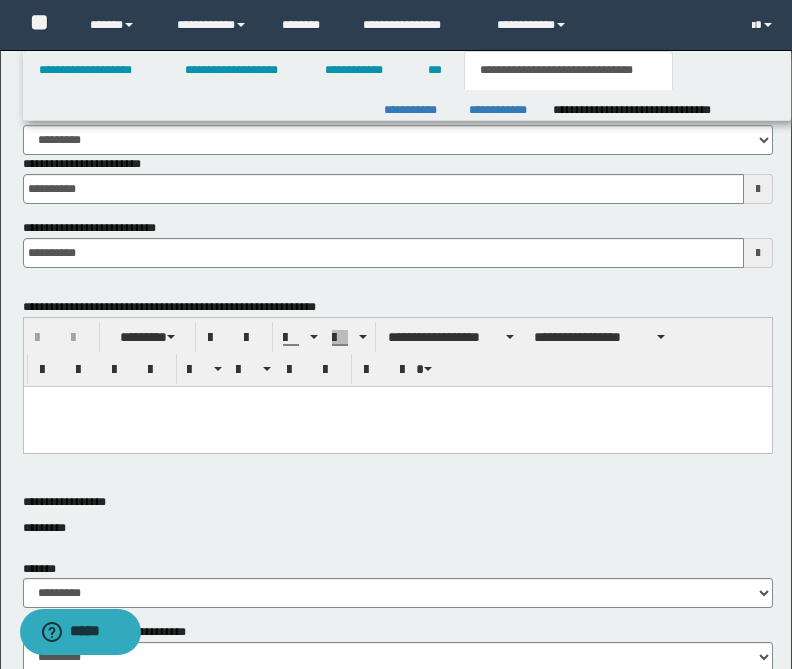 click at bounding box center (397, 426) 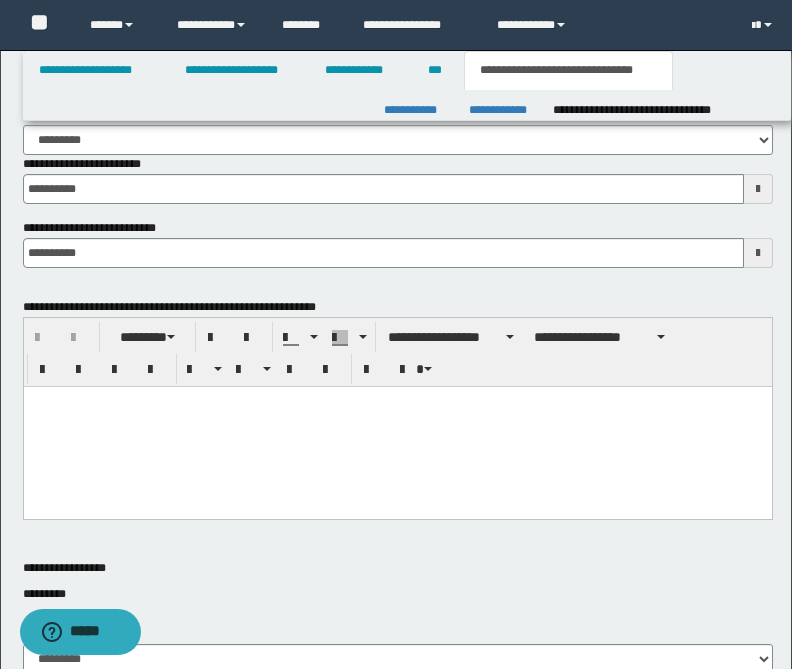 type 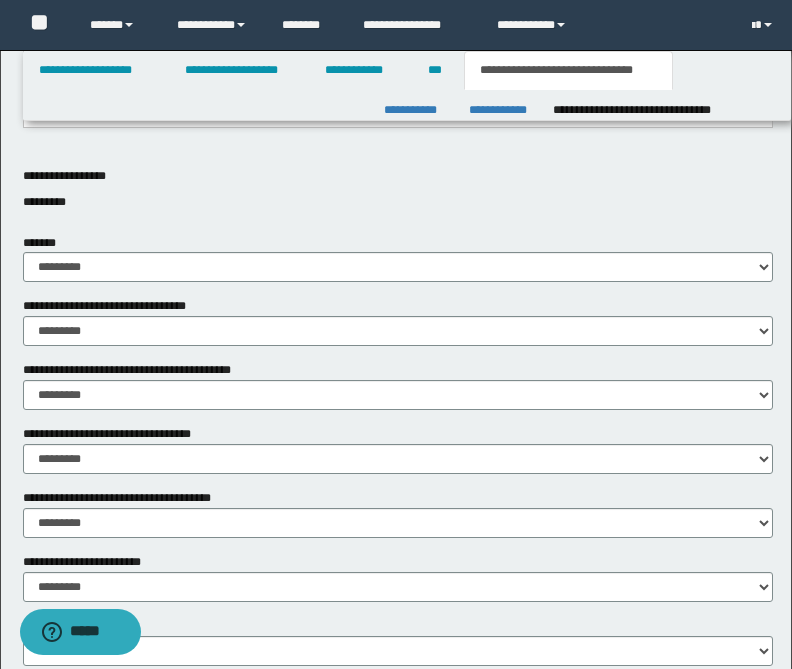 scroll, scrollTop: 897, scrollLeft: 0, axis: vertical 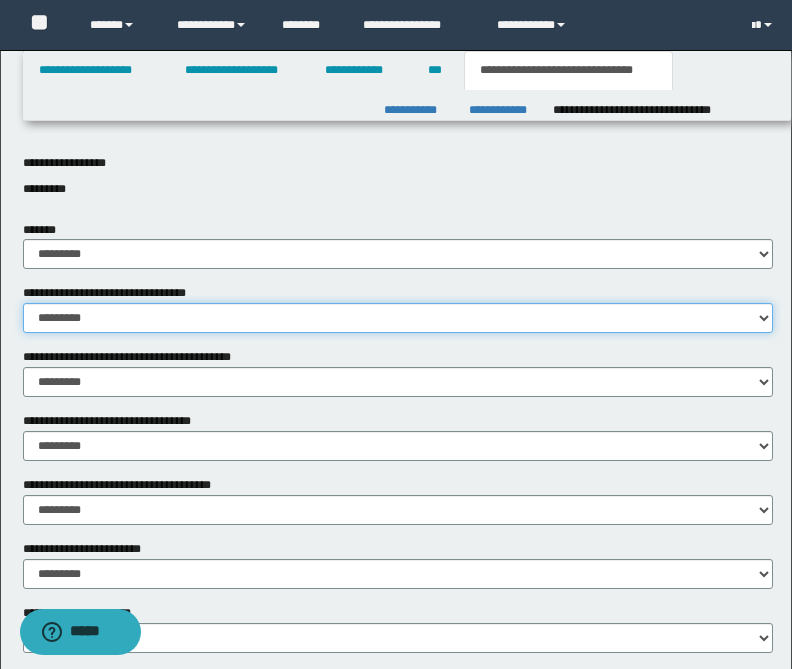 click on "*********
**
**" at bounding box center (398, 318) 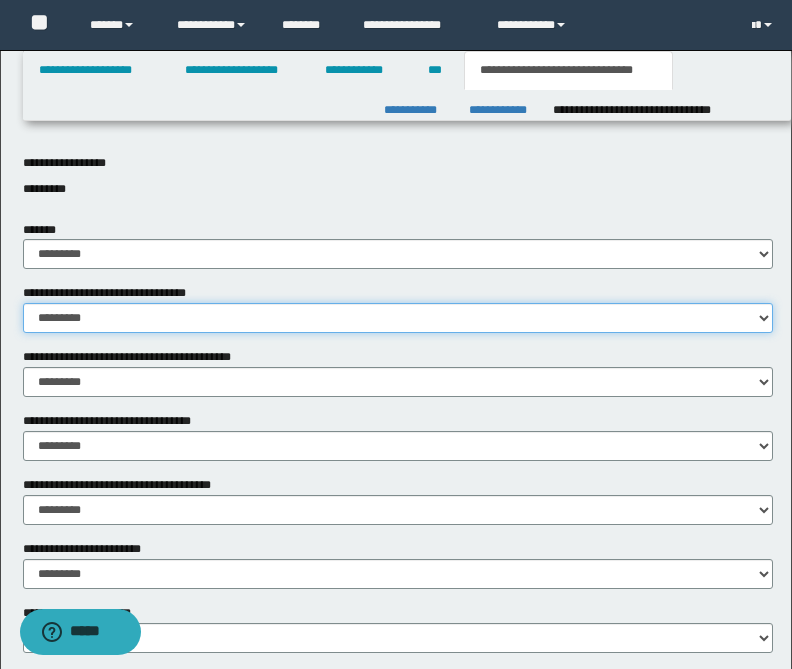 select on "*" 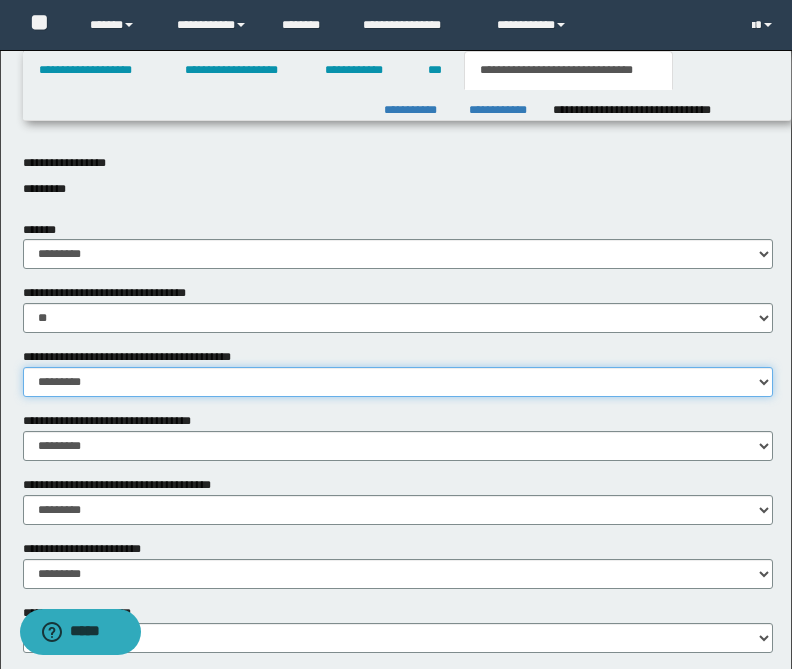 click on "*********
**
**" at bounding box center [398, 382] 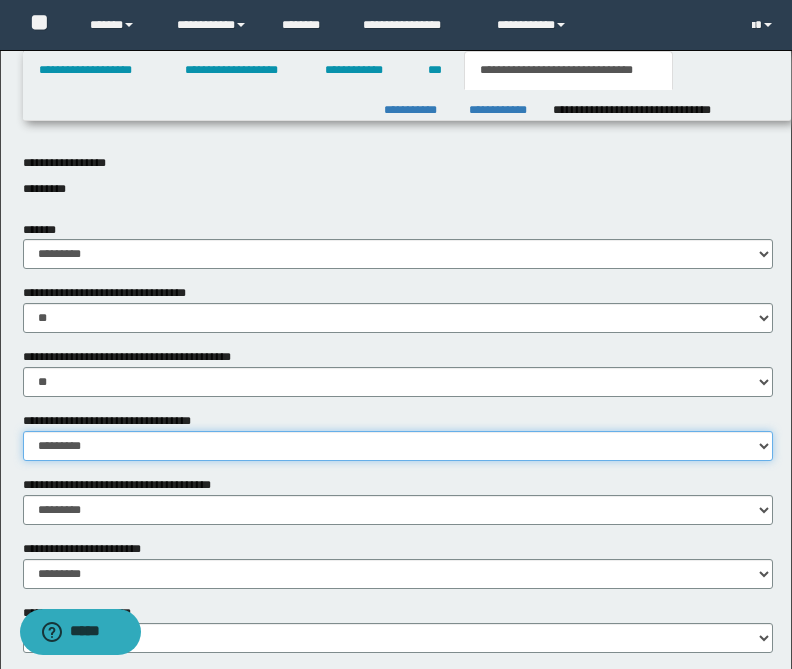 click on "*********
**
**" at bounding box center (398, 446) 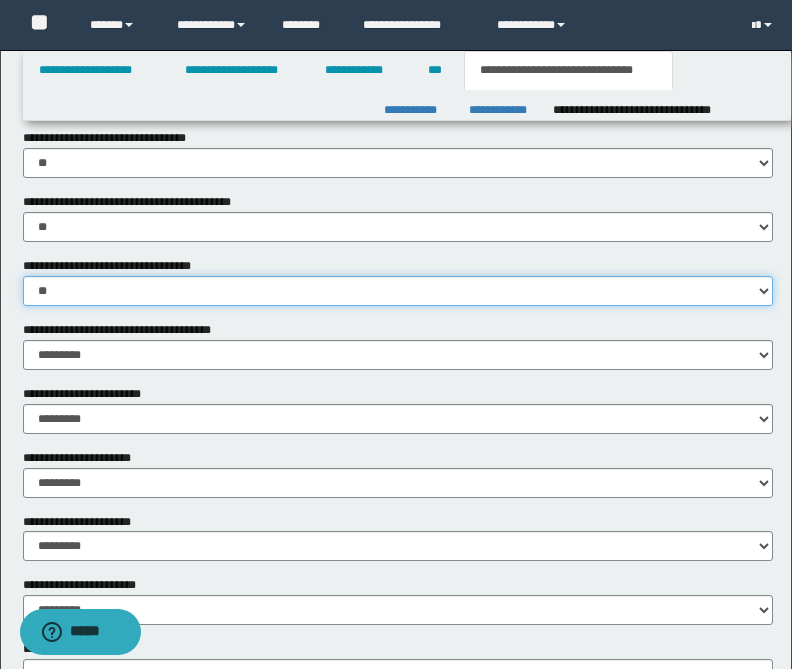 scroll, scrollTop: 1156, scrollLeft: 0, axis: vertical 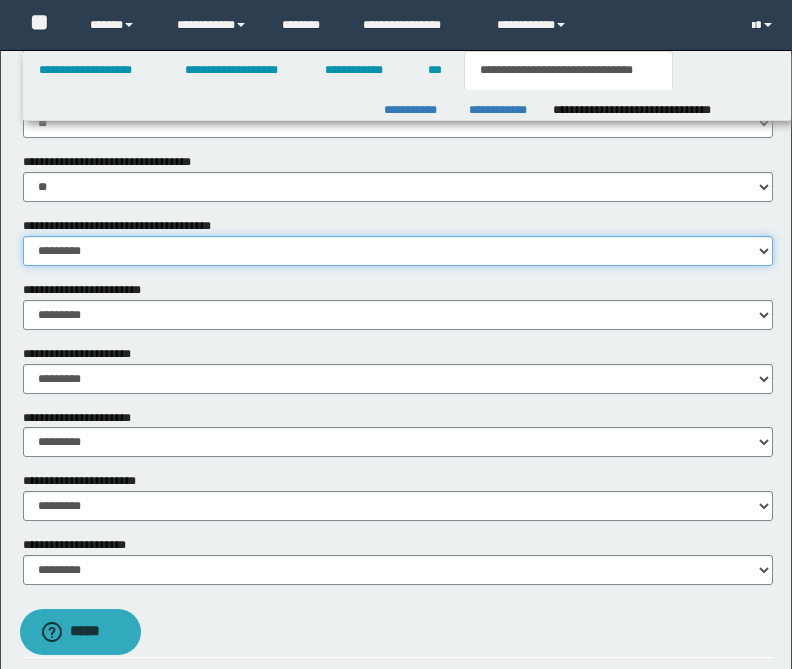 click on "*********
**
**" at bounding box center (398, 251) 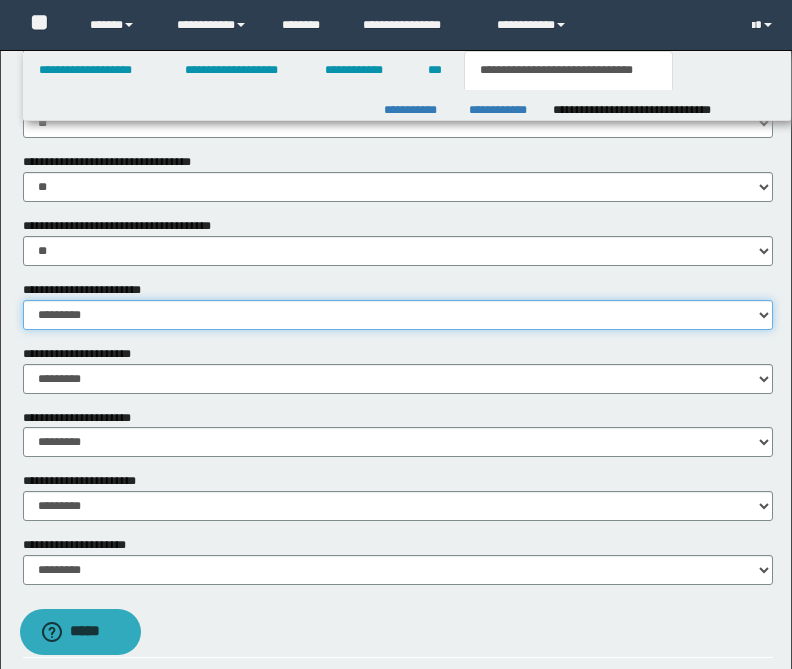 click on "*********
**
**" at bounding box center (398, 315) 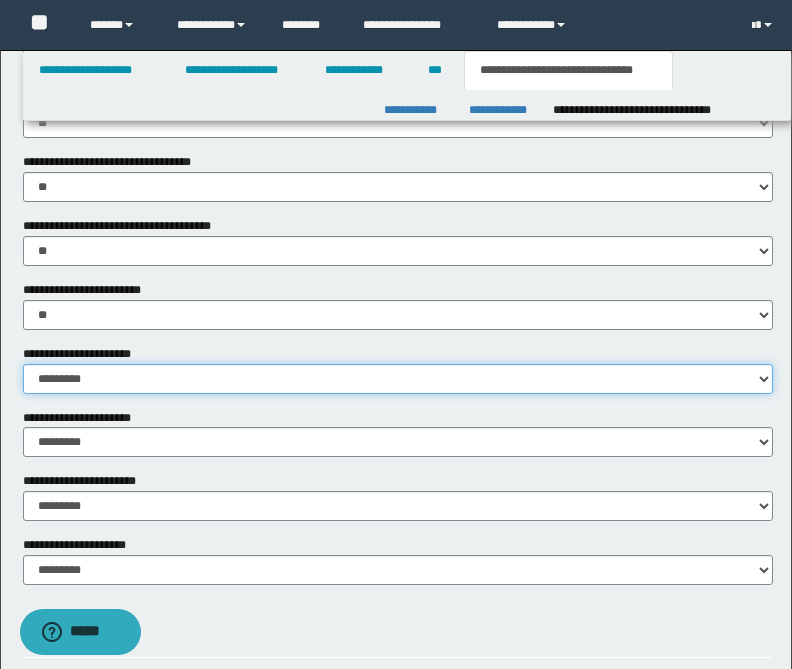 click on "*********
**
**" at bounding box center [398, 379] 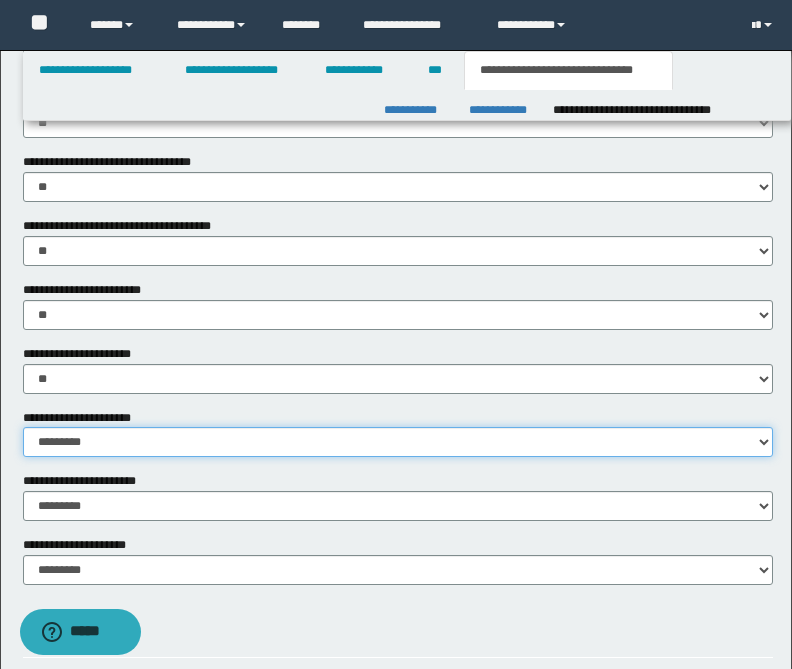 click on "*********
**
**" at bounding box center (398, 442) 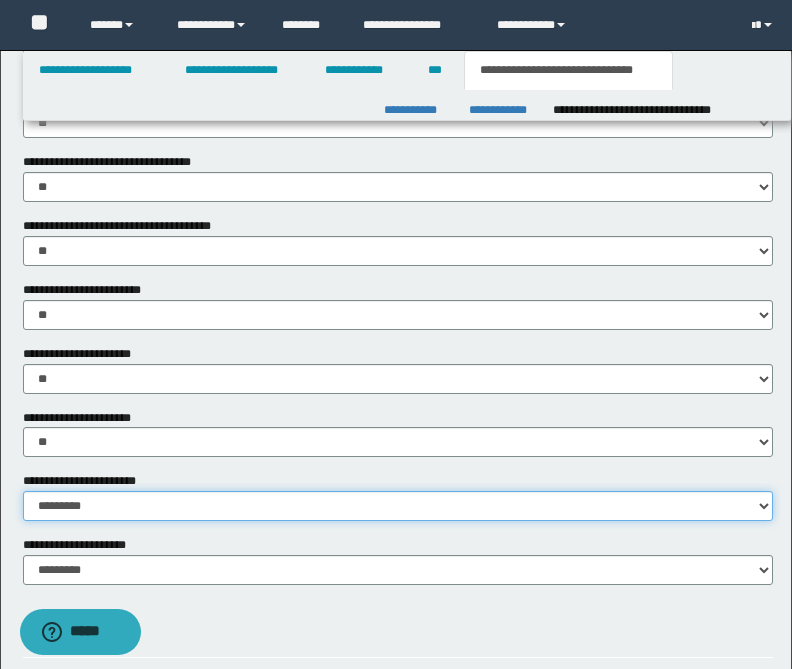 click on "*********
*********
*********" at bounding box center [398, 506] 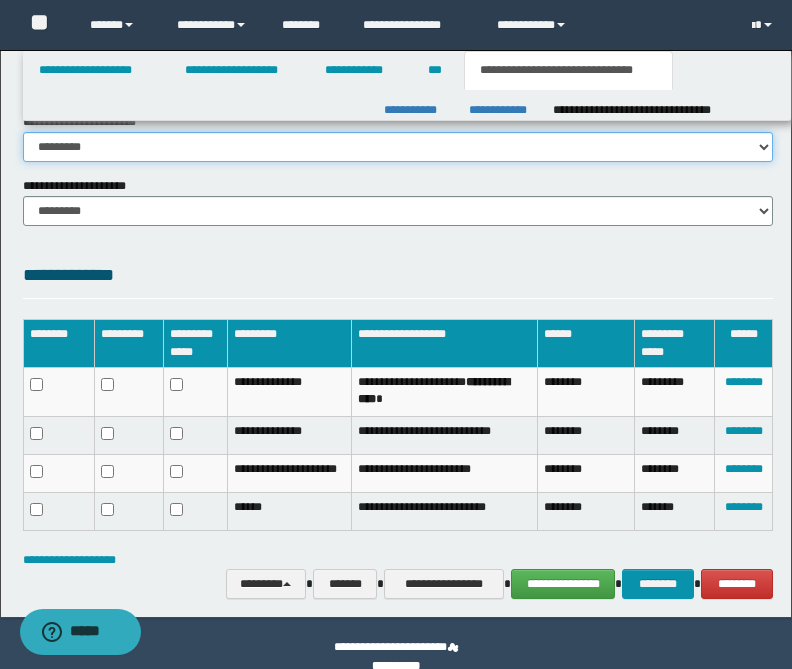 scroll, scrollTop: 1542, scrollLeft: 0, axis: vertical 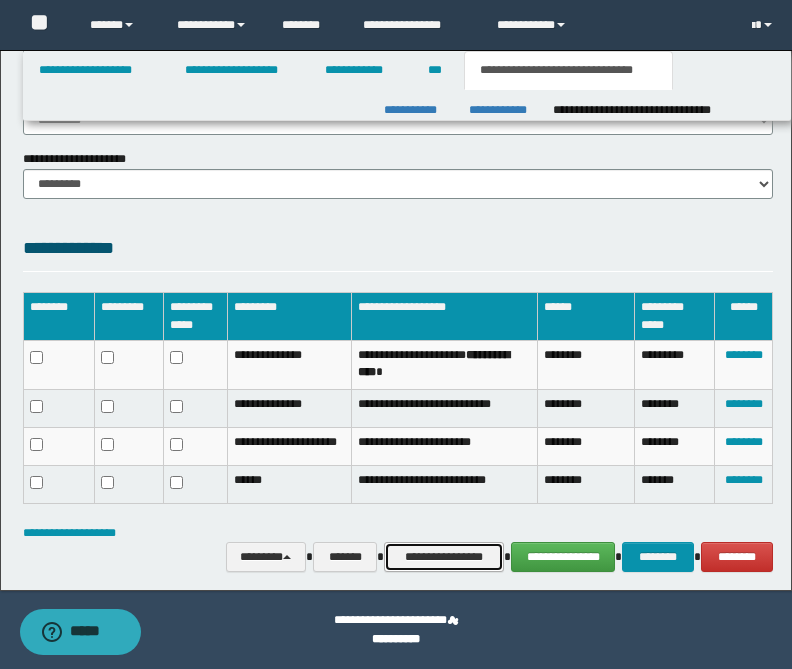 click on "**********" at bounding box center (444, 557) 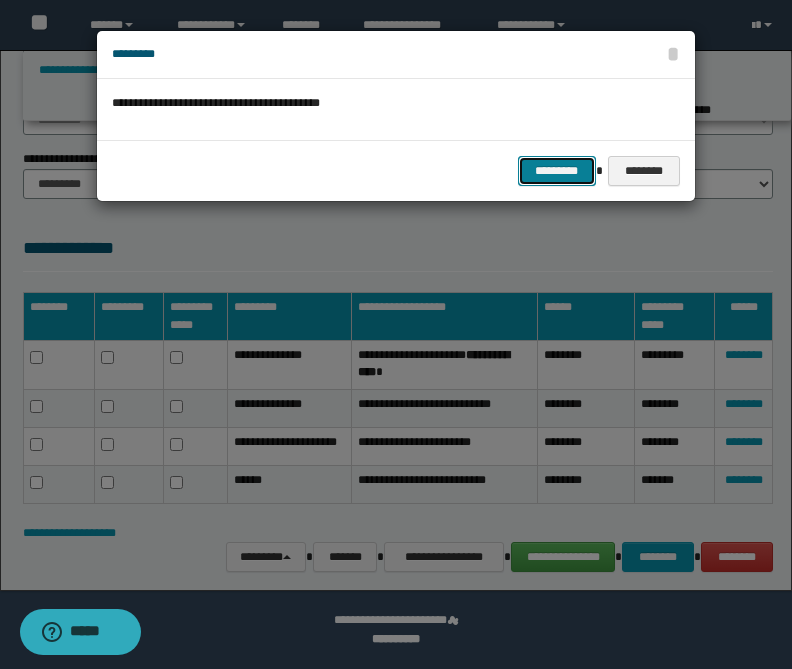 click on "*********" at bounding box center (557, 171) 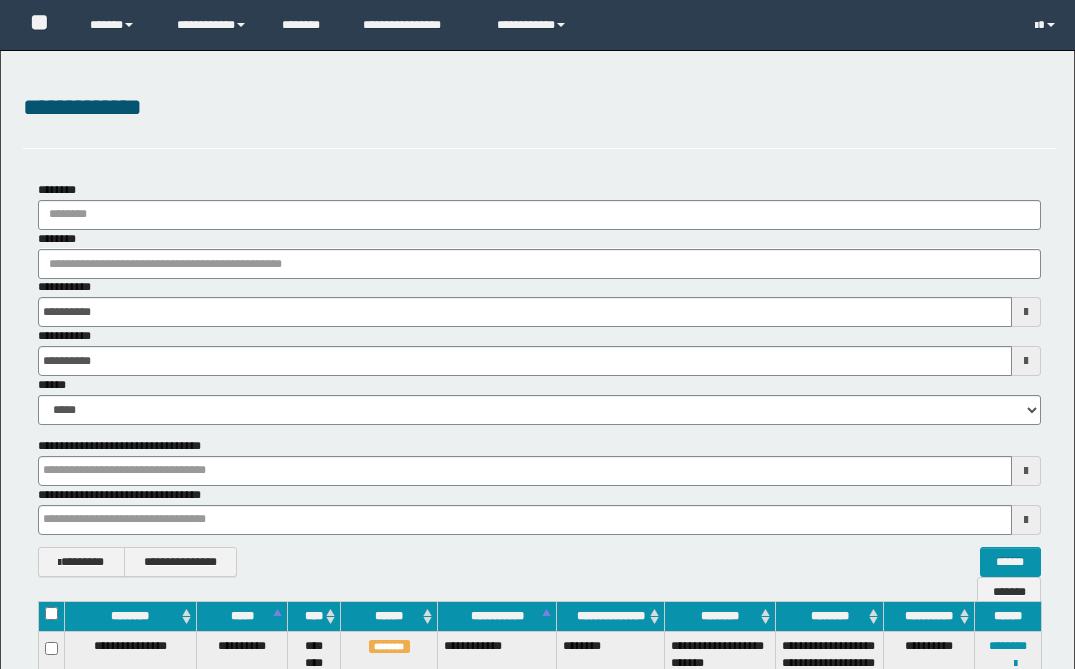 scroll, scrollTop: 562, scrollLeft: 0, axis: vertical 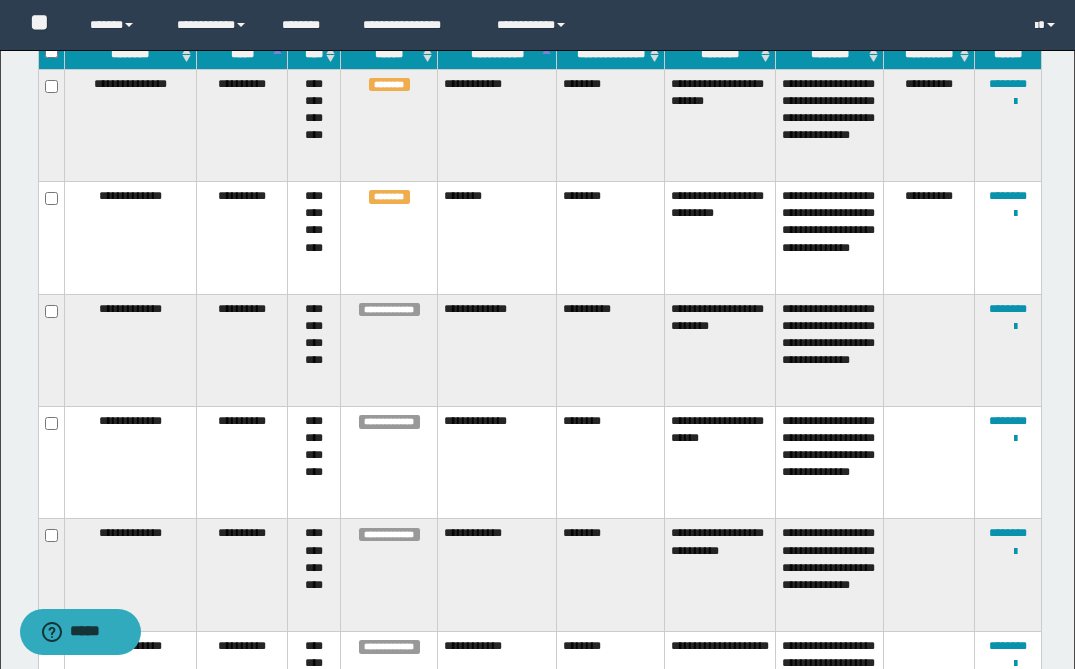 click on "**********" at bounding box center (497, 350) 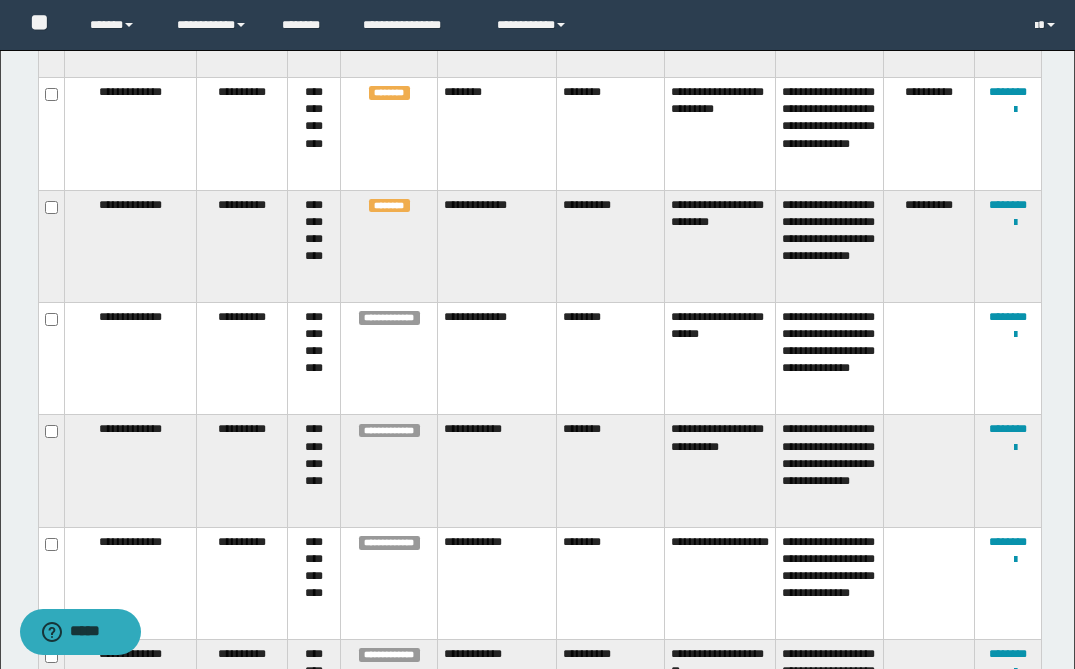 scroll, scrollTop: 710, scrollLeft: 0, axis: vertical 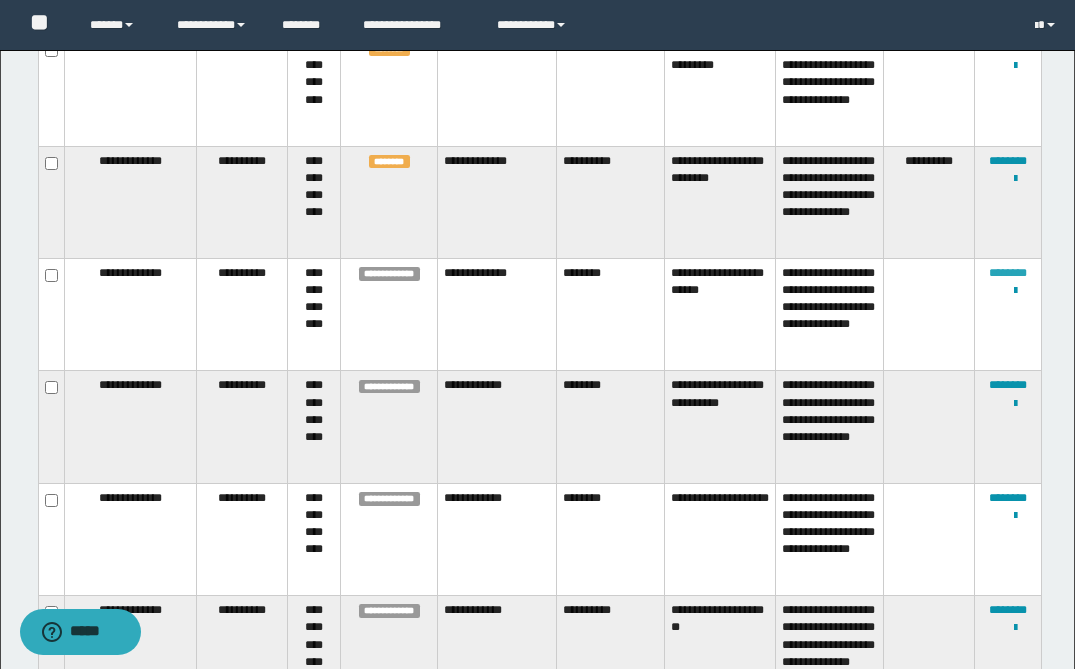 click on "********" at bounding box center (1008, 273) 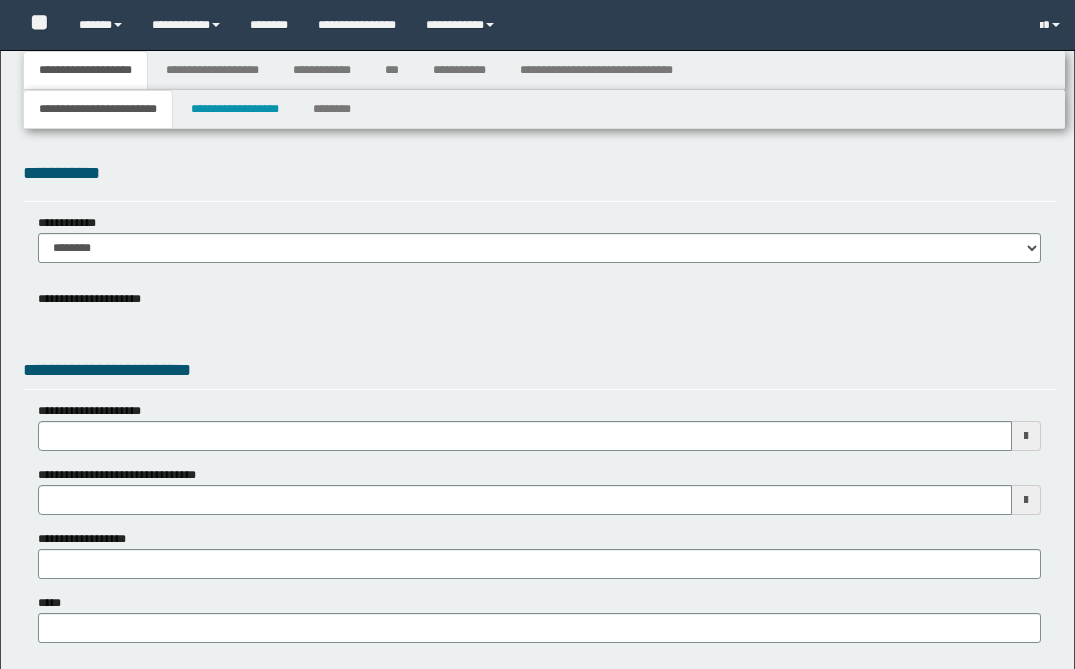 scroll, scrollTop: 0, scrollLeft: 0, axis: both 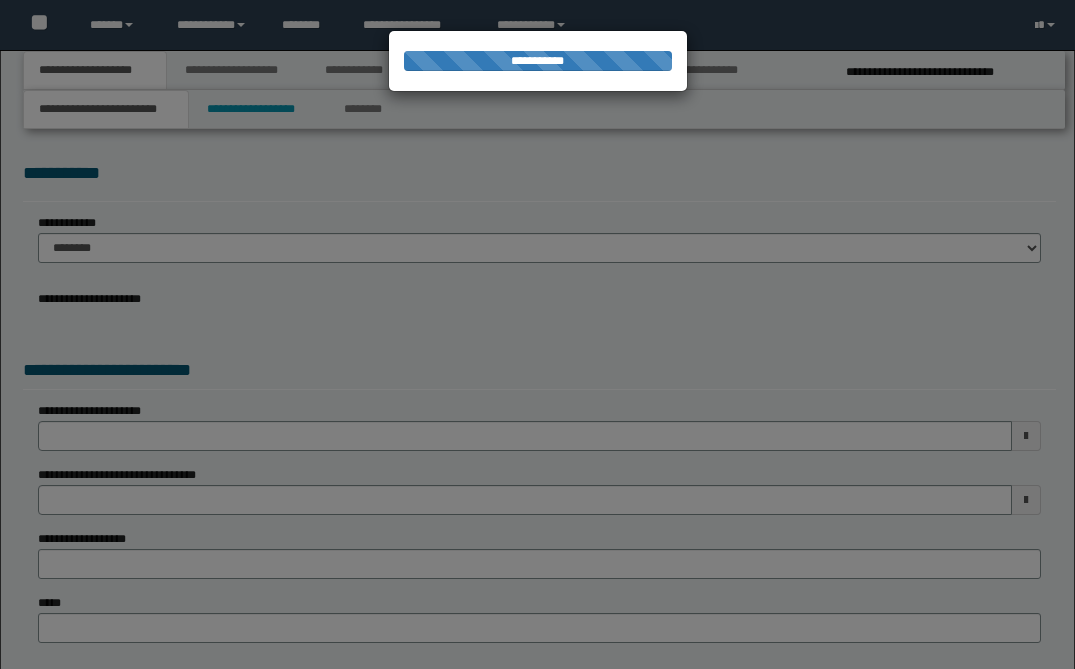 select on "*" 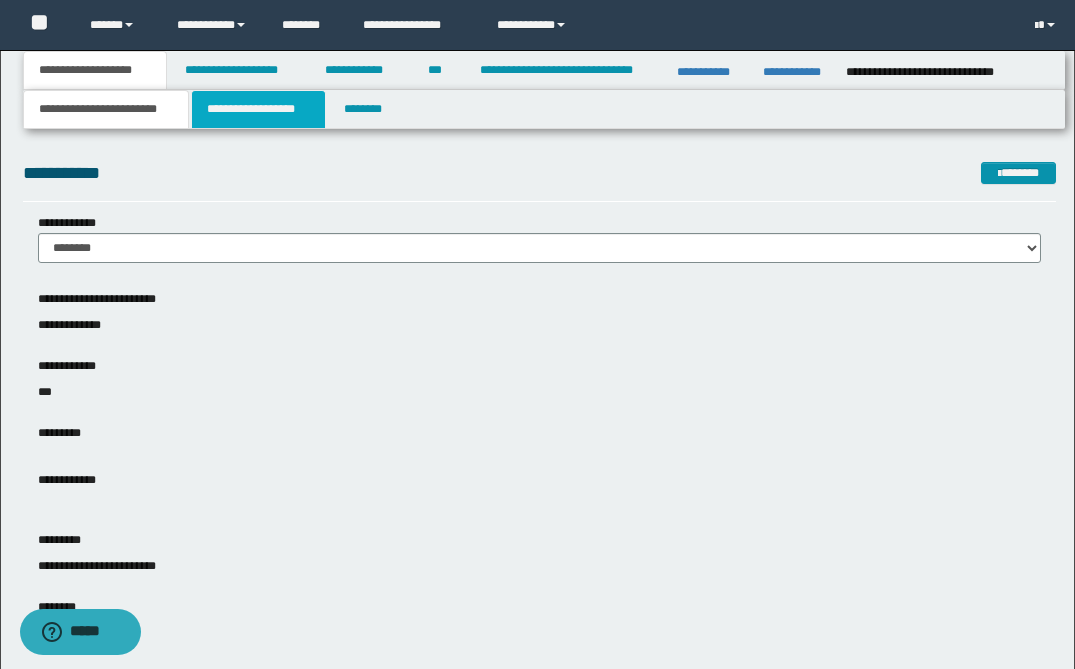 click on "**********" at bounding box center [258, 109] 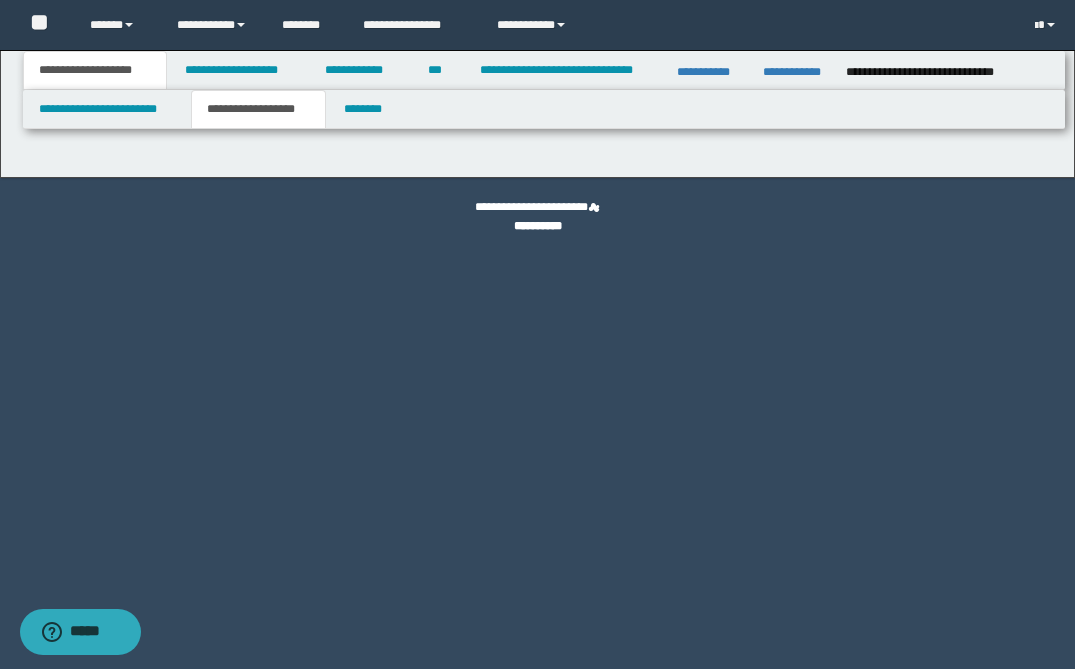 type on "********" 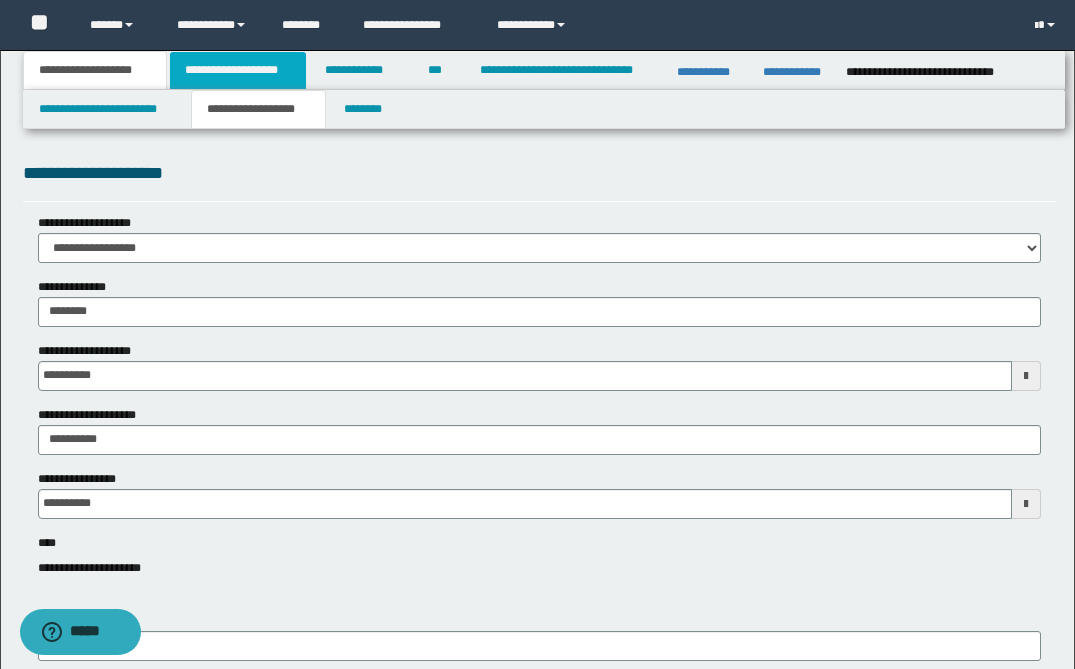 click on "**********" at bounding box center [238, 70] 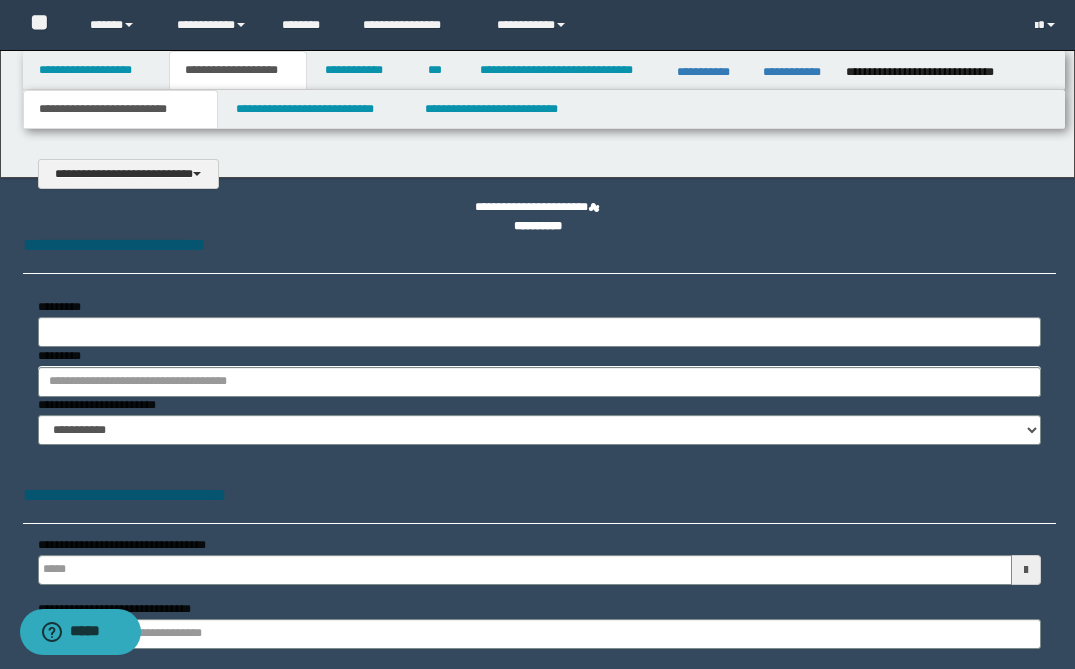 select on "*" 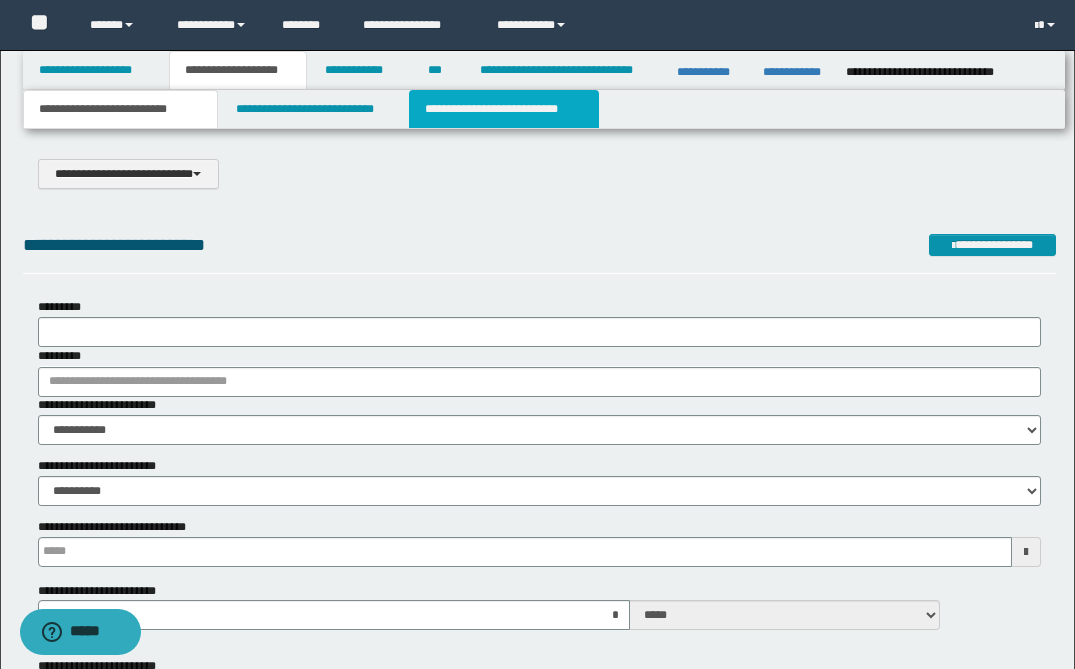 scroll, scrollTop: 0, scrollLeft: 0, axis: both 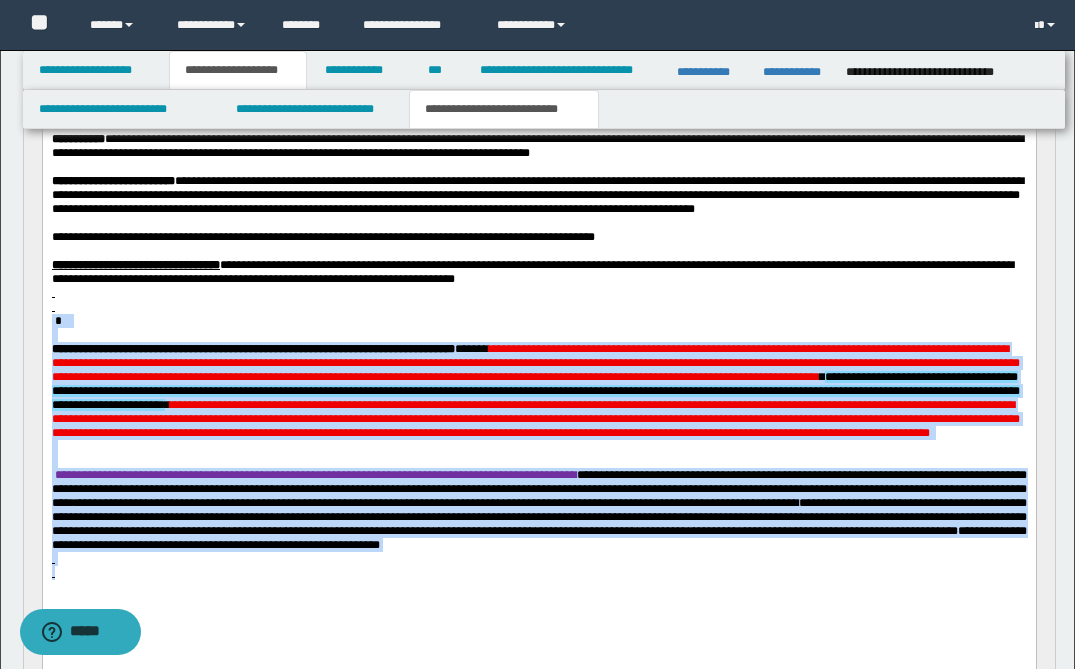 drag, startPoint x: 109, startPoint y: 363, endPoint x: 354, endPoint y: 647, distance: 375.07465 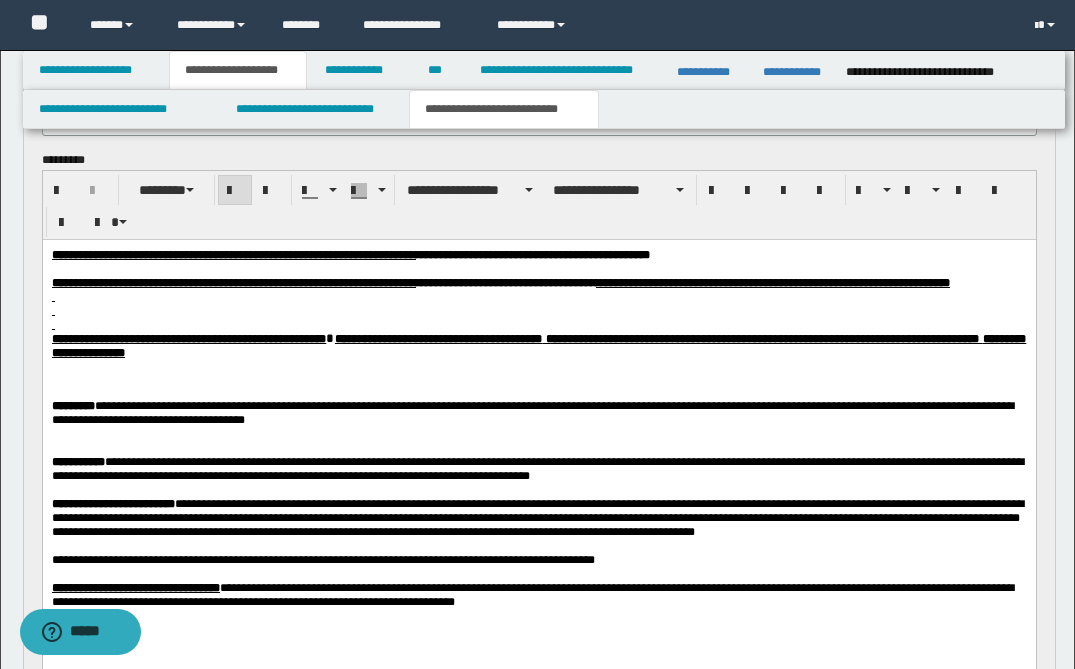 scroll, scrollTop: 260, scrollLeft: 0, axis: vertical 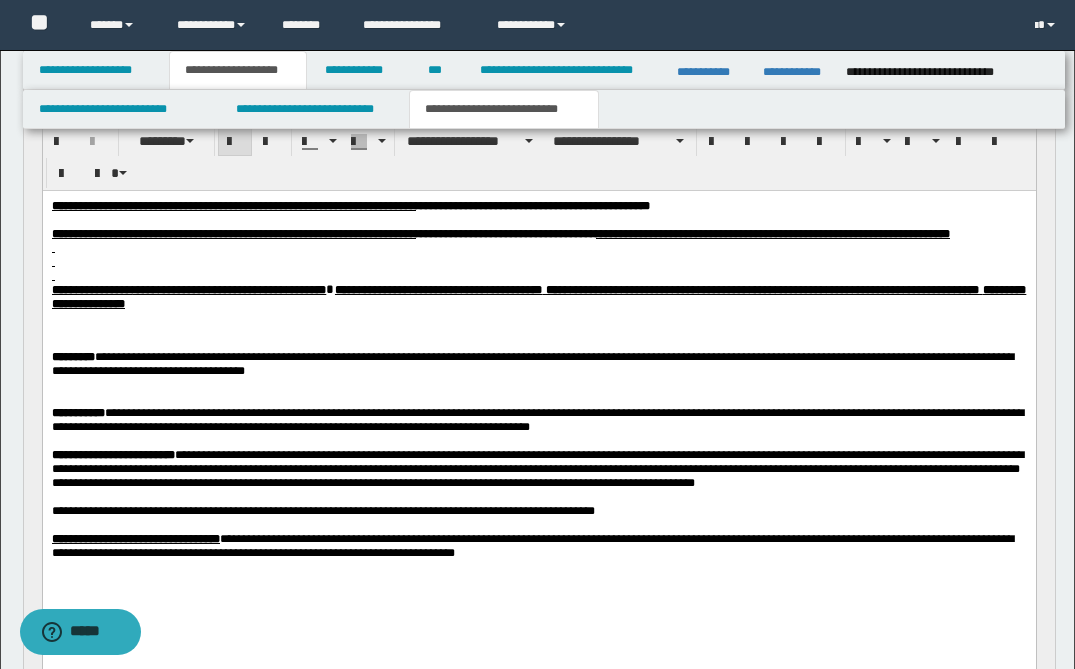 click on "**********" at bounding box center (233, 233) 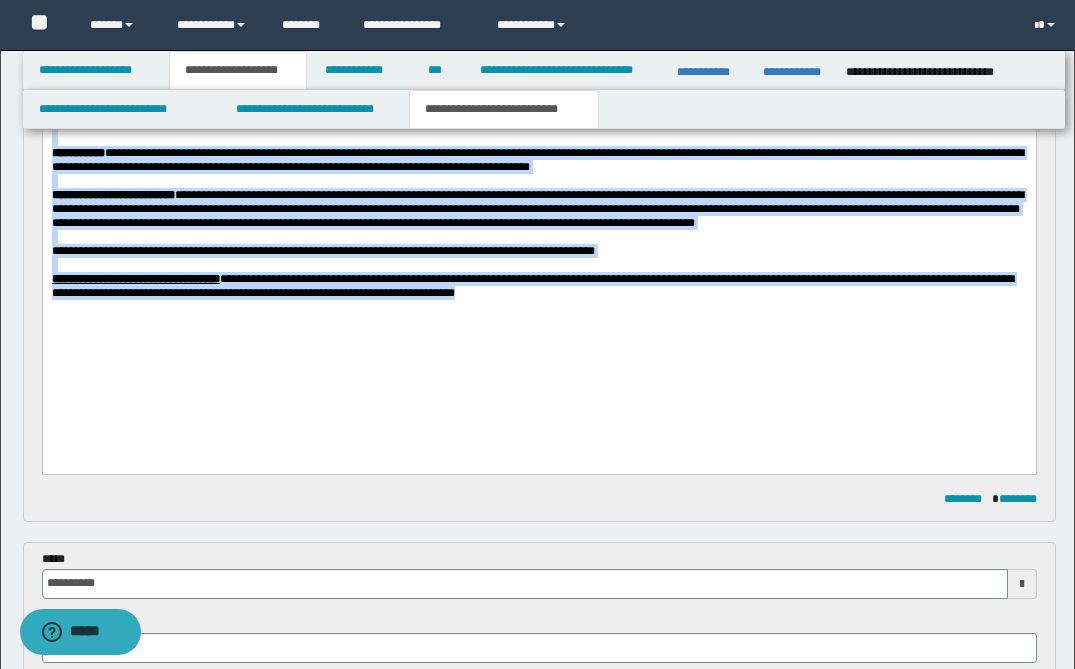 scroll, scrollTop: 743, scrollLeft: 0, axis: vertical 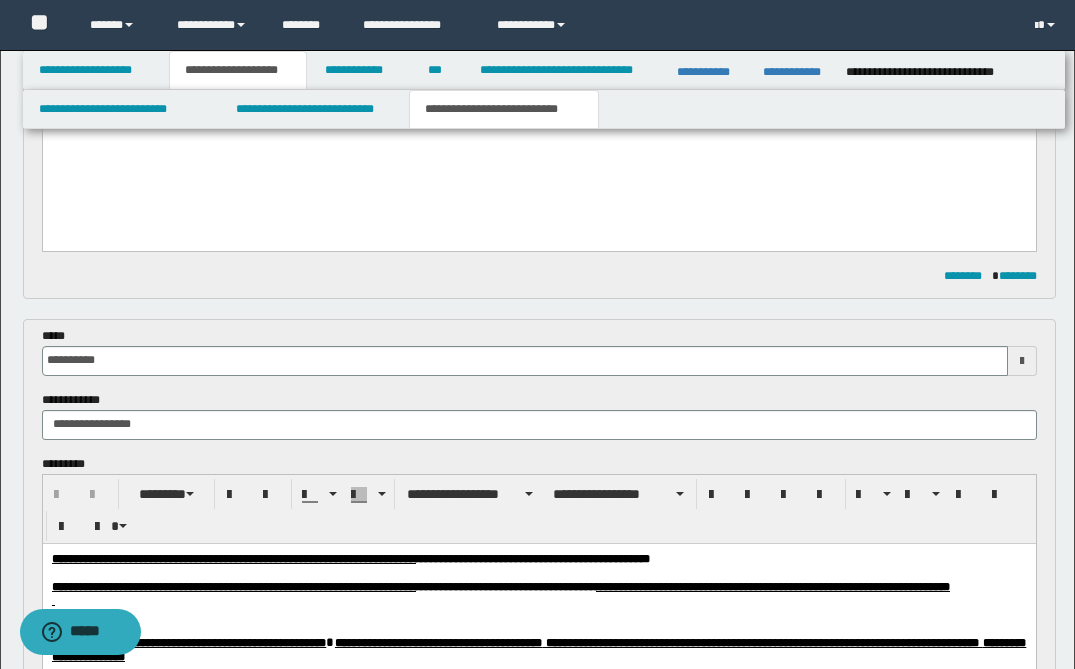 drag, startPoint x: 51, startPoint y: -278, endPoint x: 348, endPoint y: 320, distance: 667.6923 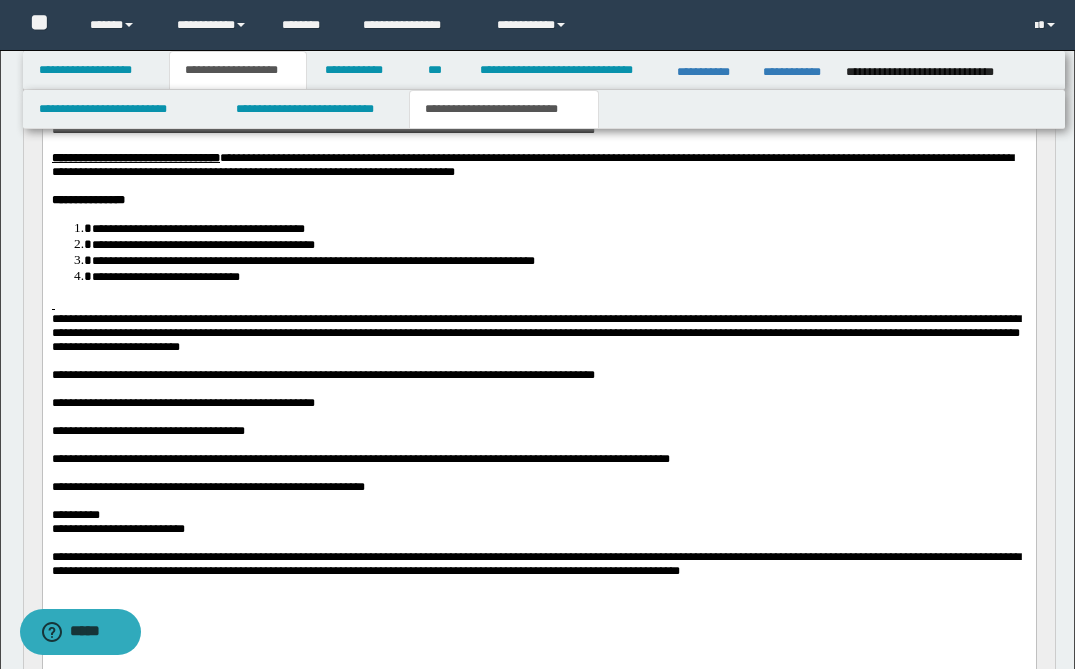 scroll, scrollTop: 721, scrollLeft: 0, axis: vertical 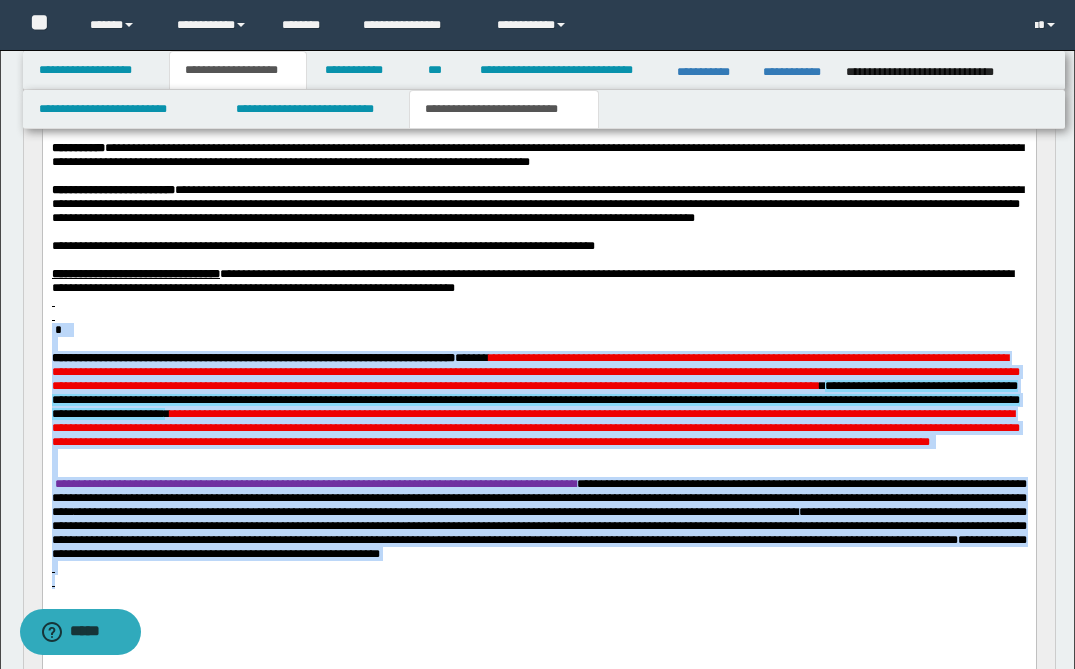 click at bounding box center [538, 317] 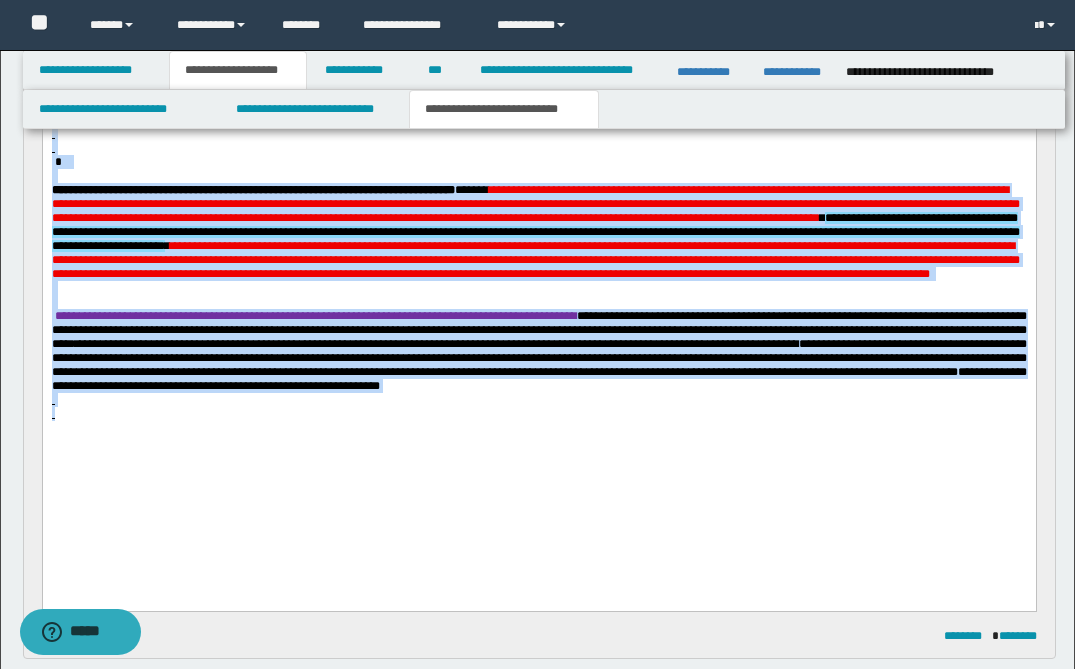 scroll, scrollTop: 911, scrollLeft: 0, axis: vertical 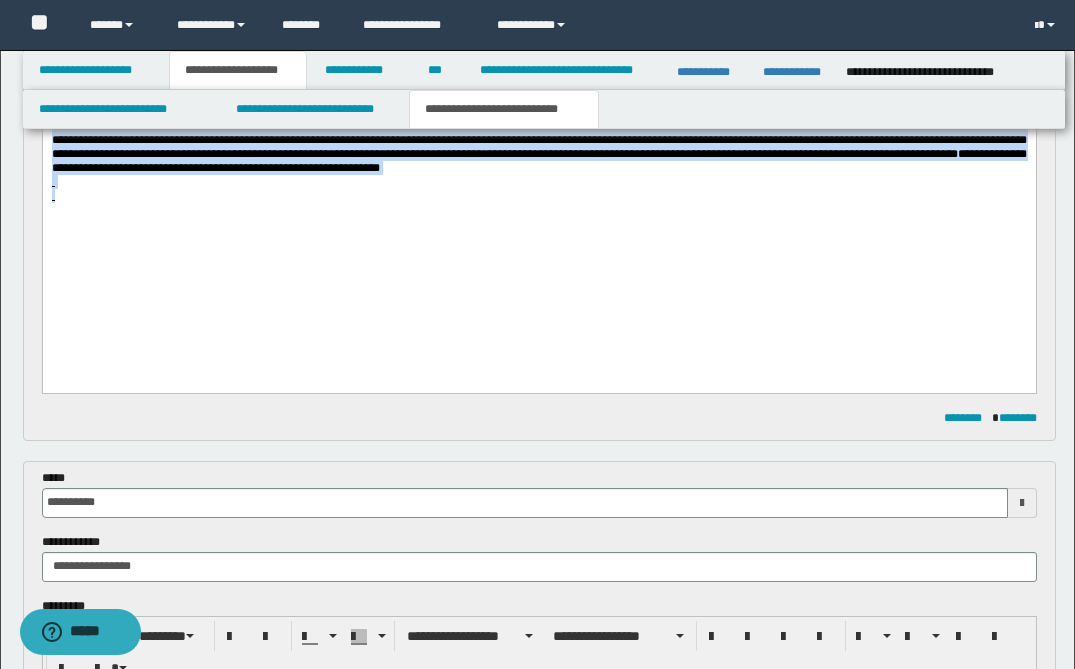 drag, startPoint x: 51, startPoint y: -26, endPoint x: 284, endPoint y: 422, distance: 504.96832 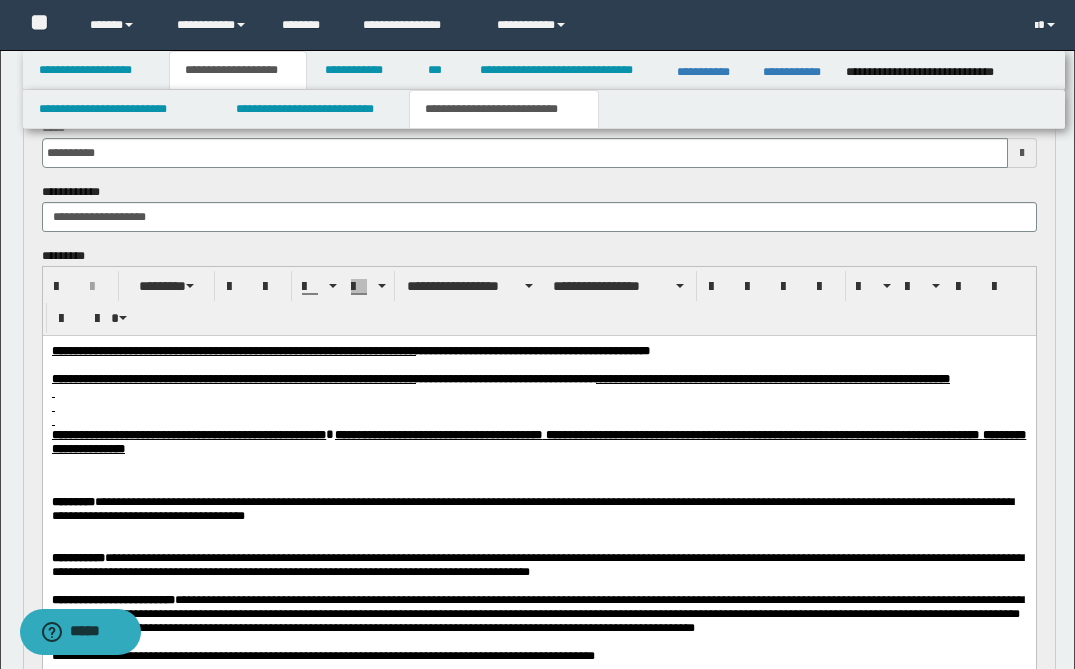 scroll, scrollTop: 0, scrollLeft: 0, axis: both 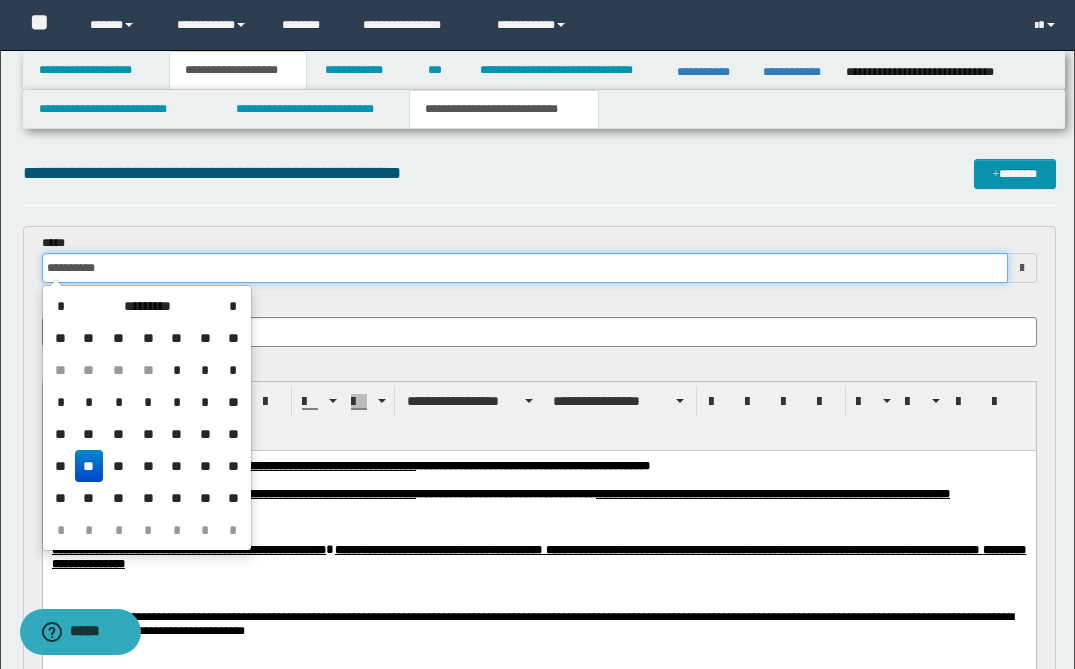 drag, startPoint x: 130, startPoint y: 268, endPoint x: 14, endPoint y: 266, distance: 116.01724 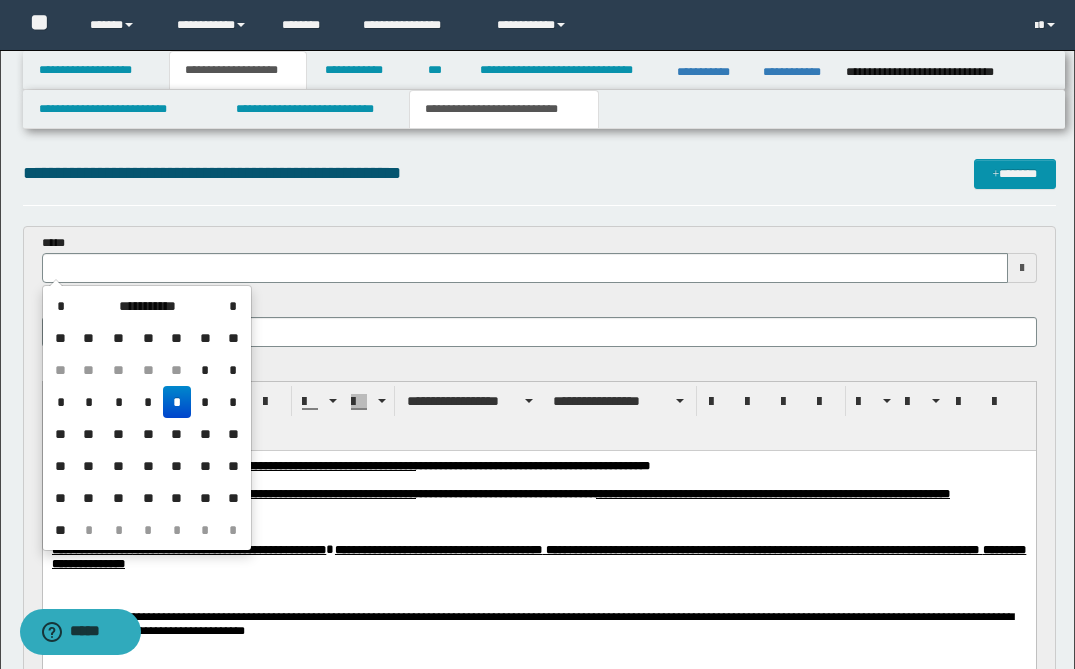 type 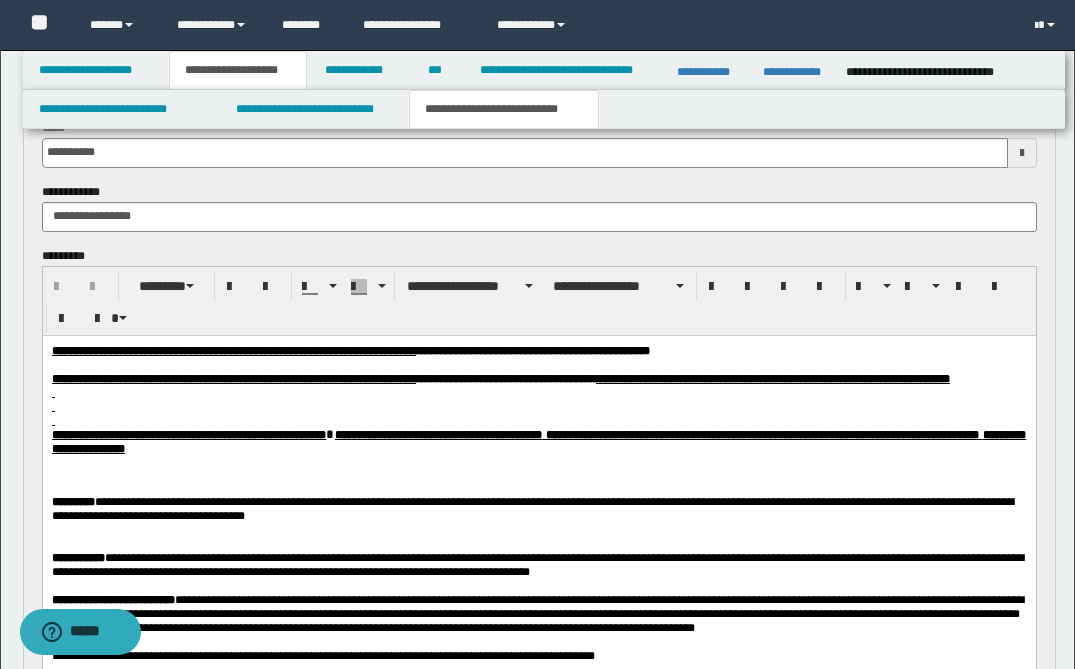 scroll, scrollTop: 866, scrollLeft: 0, axis: vertical 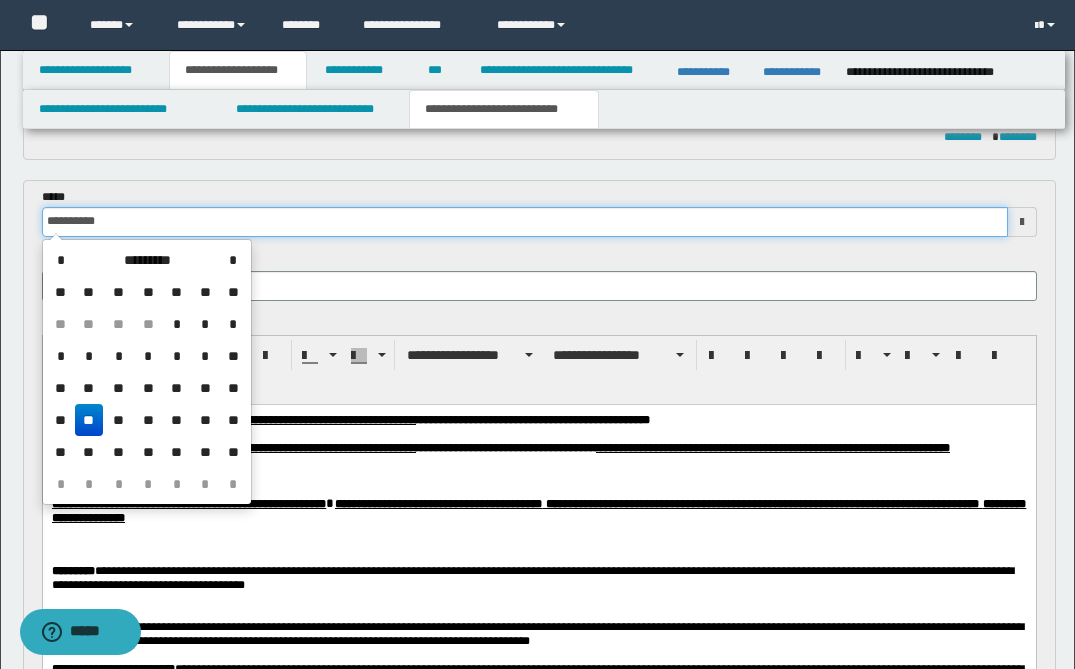 drag, startPoint x: 127, startPoint y: 223, endPoint x: 10, endPoint y: 215, distance: 117.273186 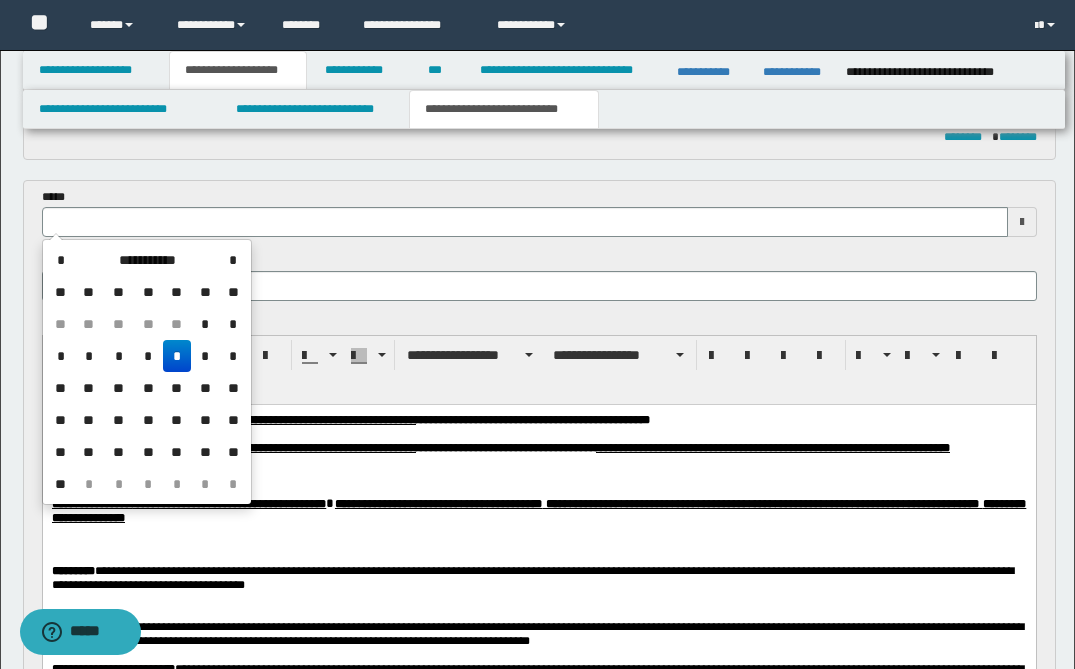 click on "**********" at bounding box center (539, 955) 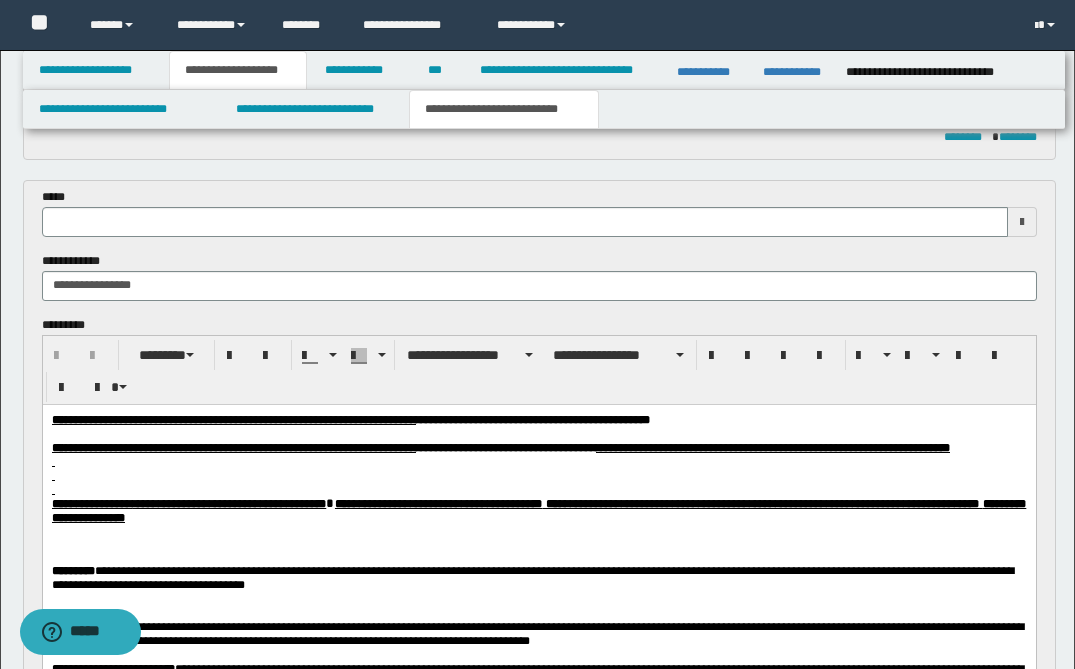 type 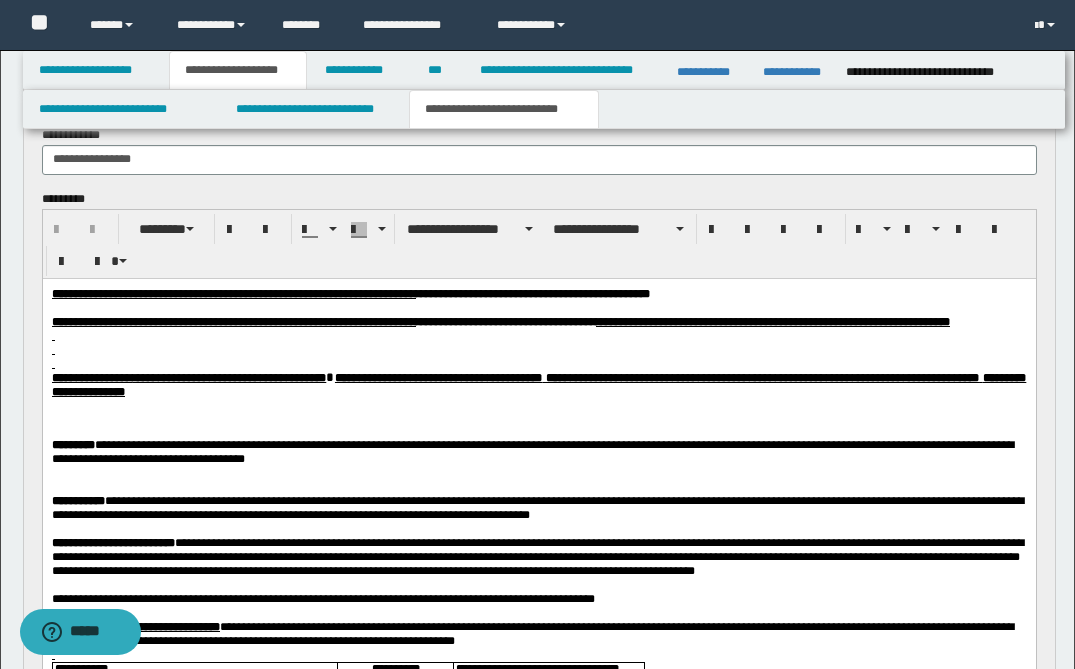scroll, scrollTop: 993, scrollLeft: 0, axis: vertical 